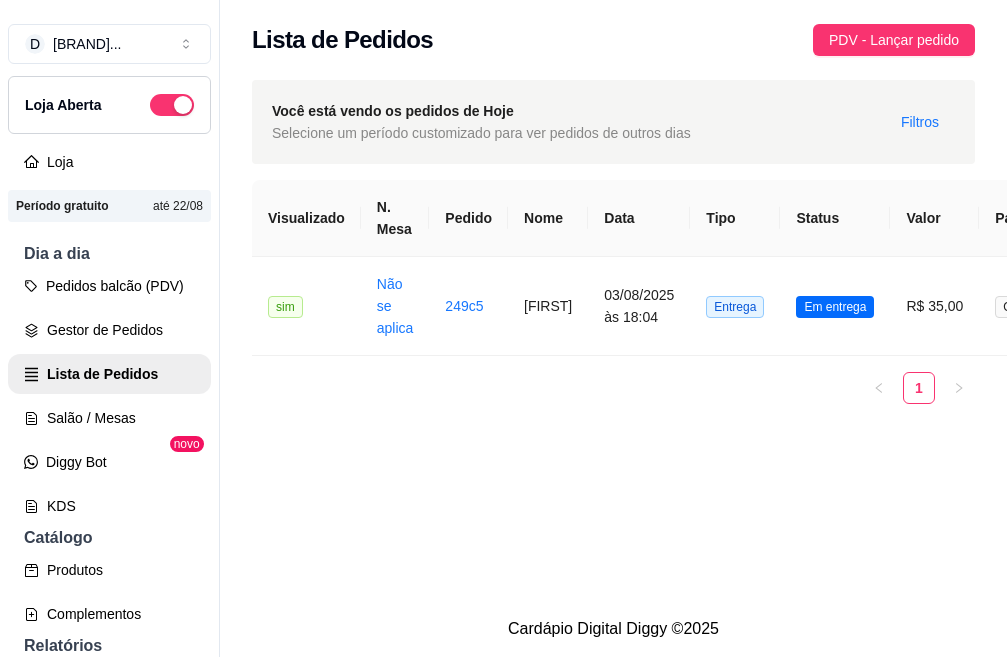 scroll, scrollTop: 0, scrollLeft: 0, axis: both 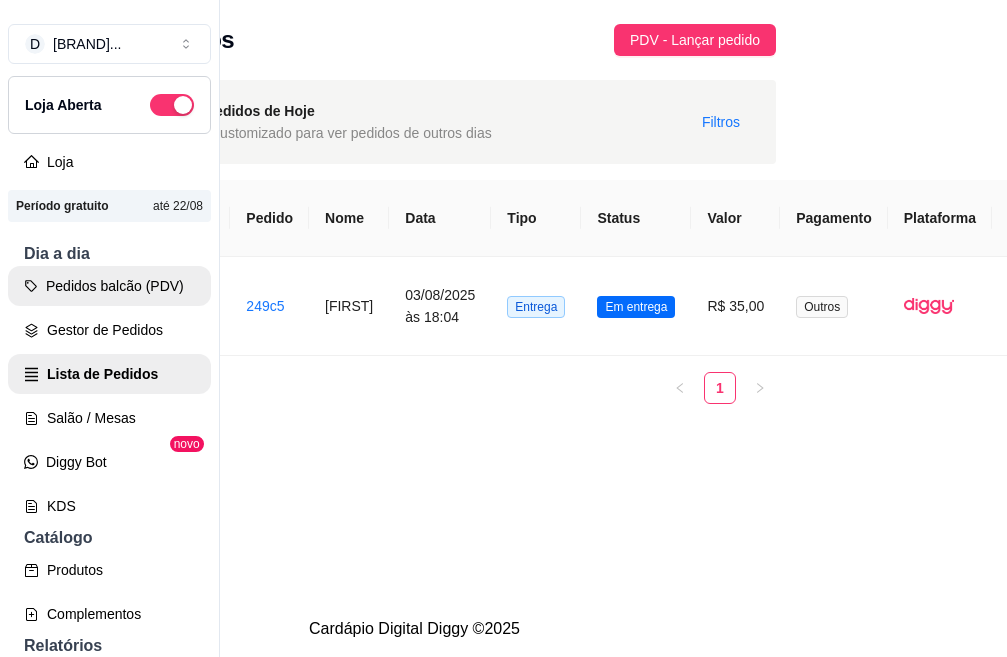 click on "Pedidos balcão (PDV)" at bounding box center (109, 286) 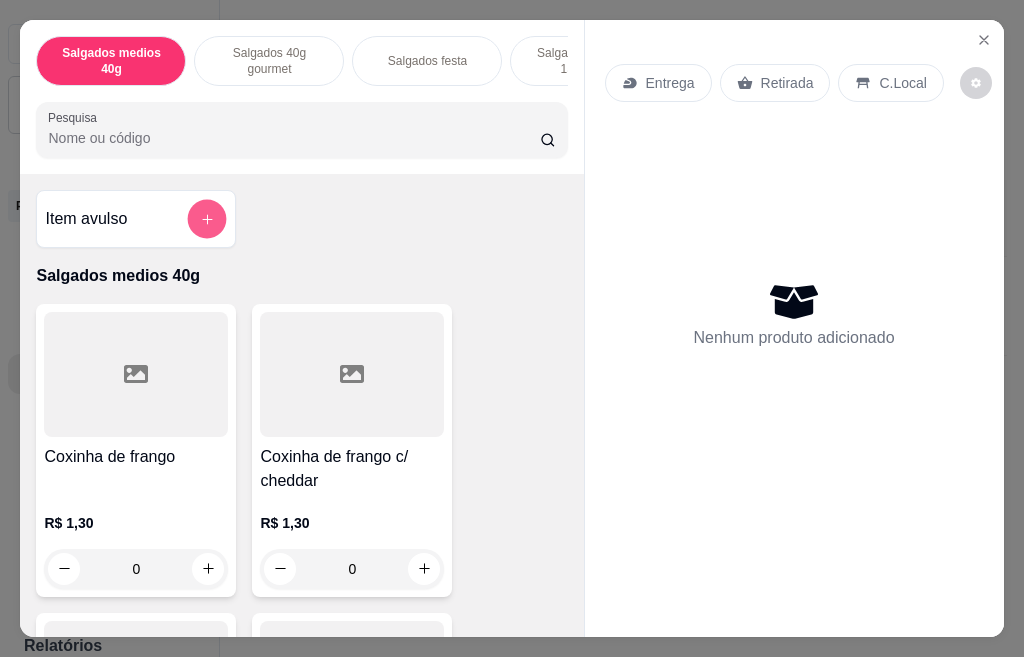 click at bounding box center (207, 218) 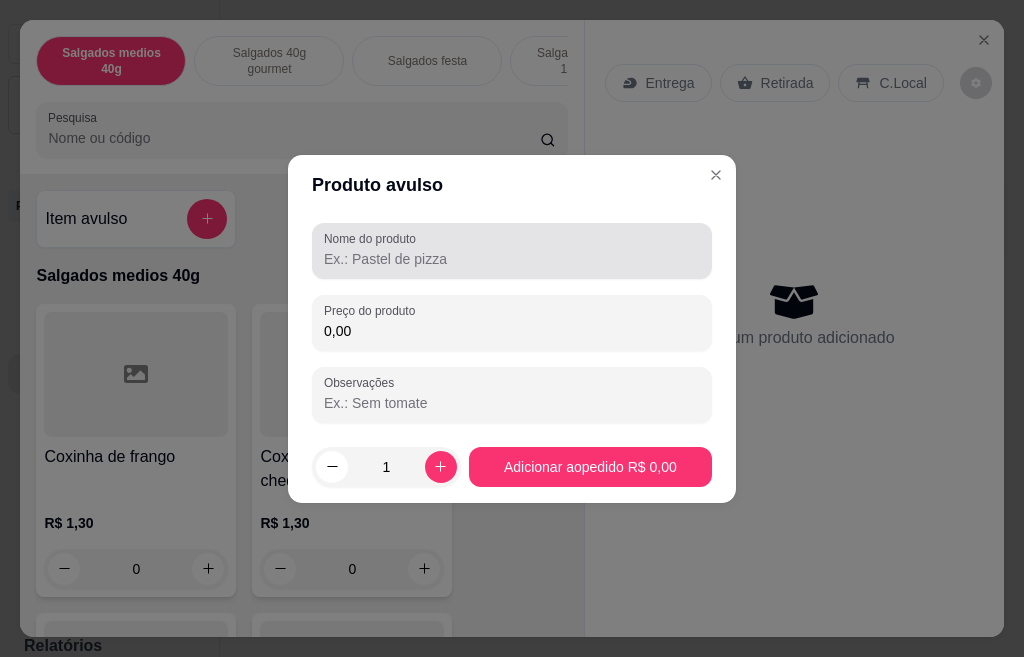 click on "Nome do produto" at bounding box center [512, 259] 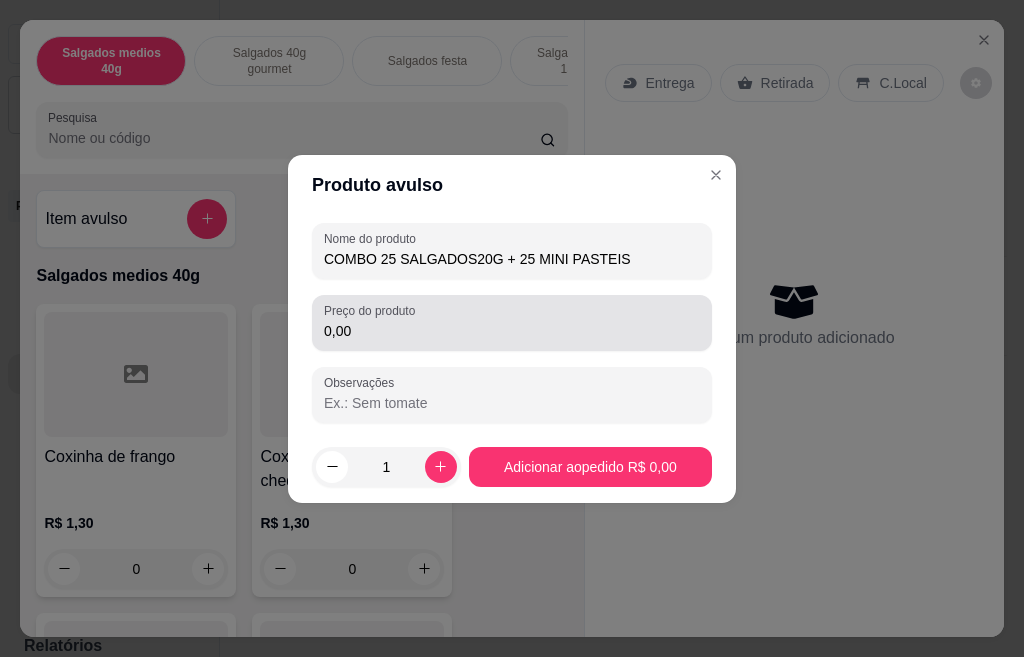 type on "COMBO 25 SALGADOS20G + 25 MINI PASTEIS" 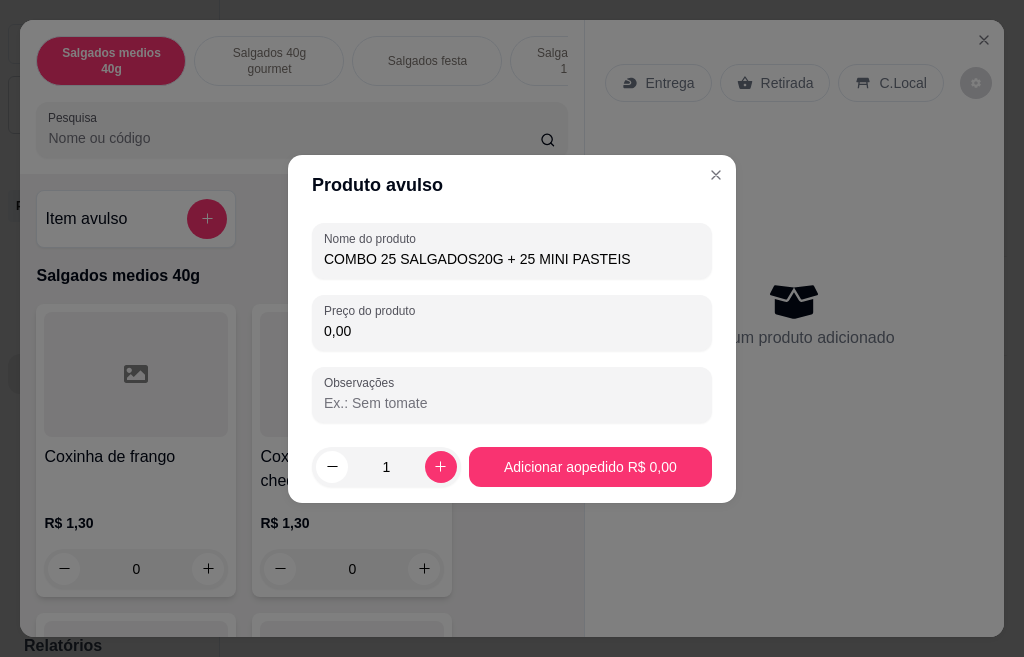 click on "0,00" at bounding box center [512, 331] 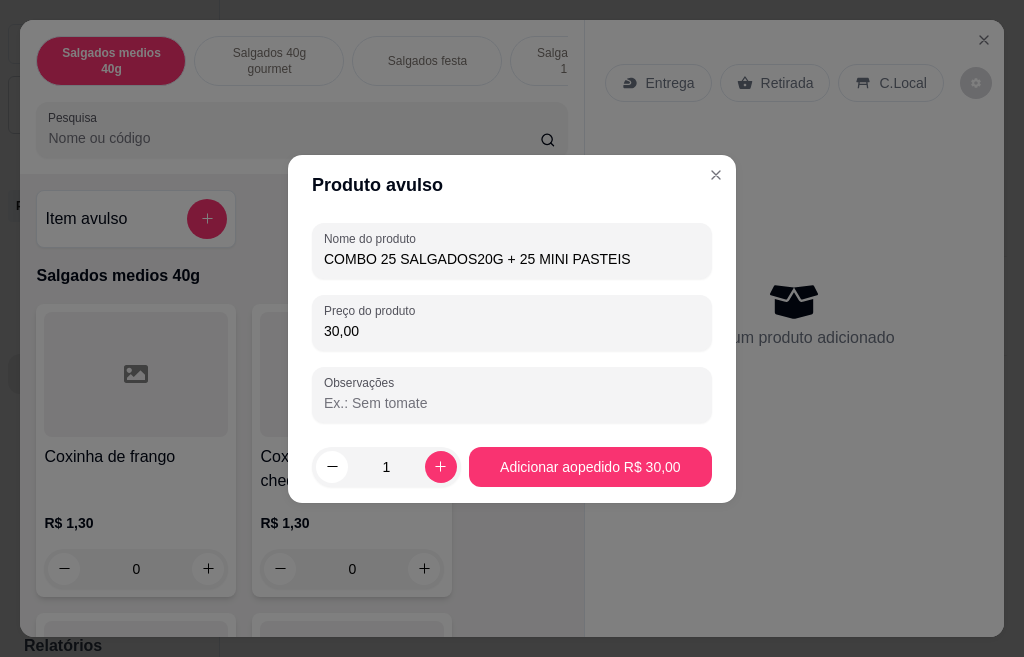 drag, startPoint x: 355, startPoint y: 338, endPoint x: 194, endPoint y: 336, distance: 161.01242 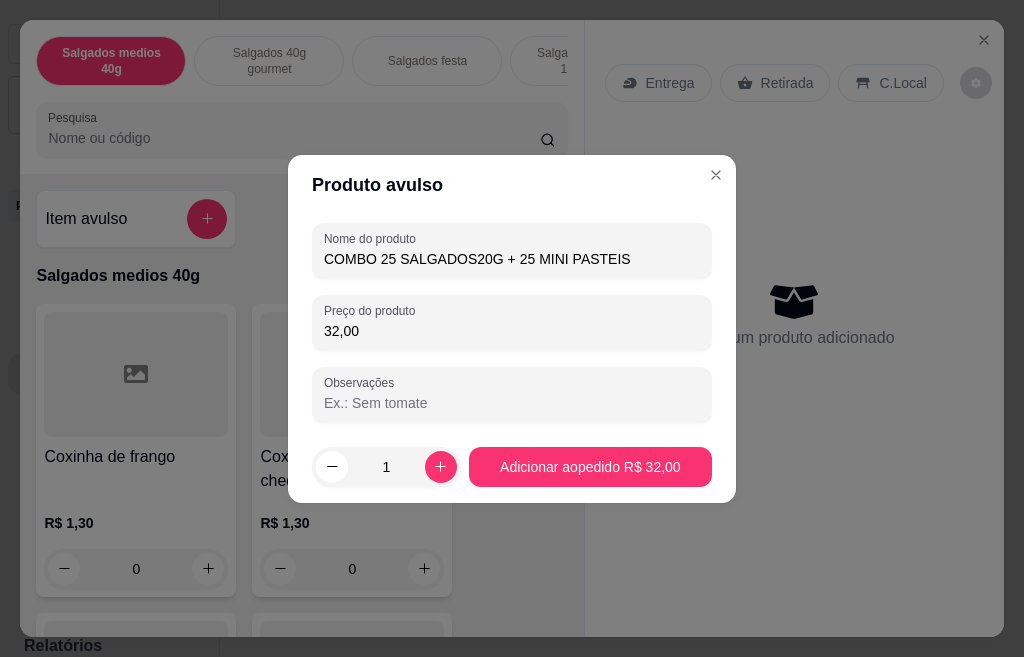 type on "32,00" 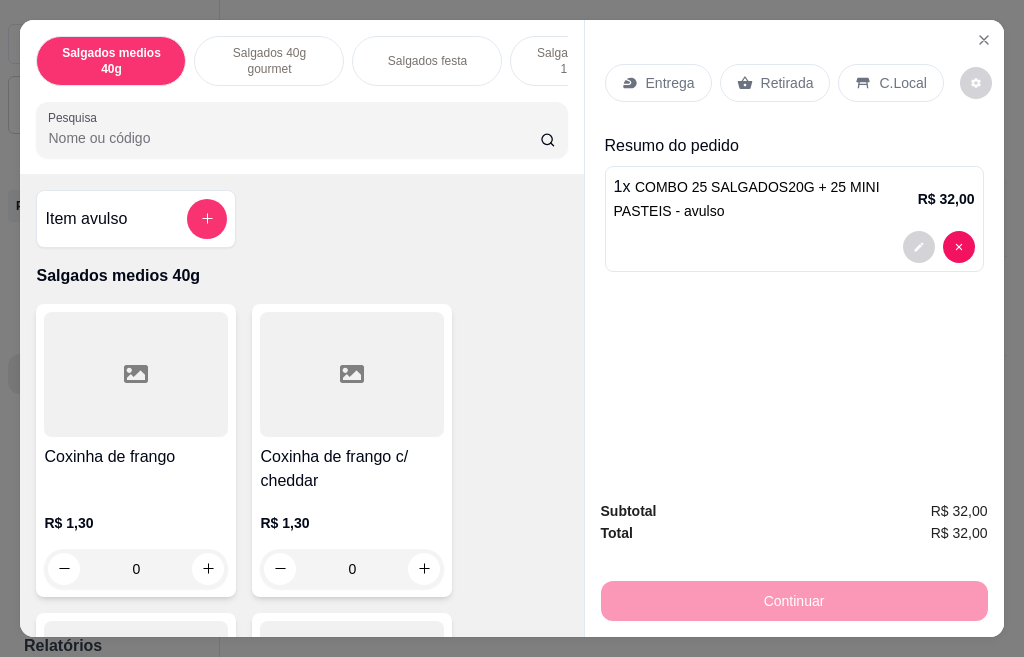 click on "Entrega" at bounding box center [670, 83] 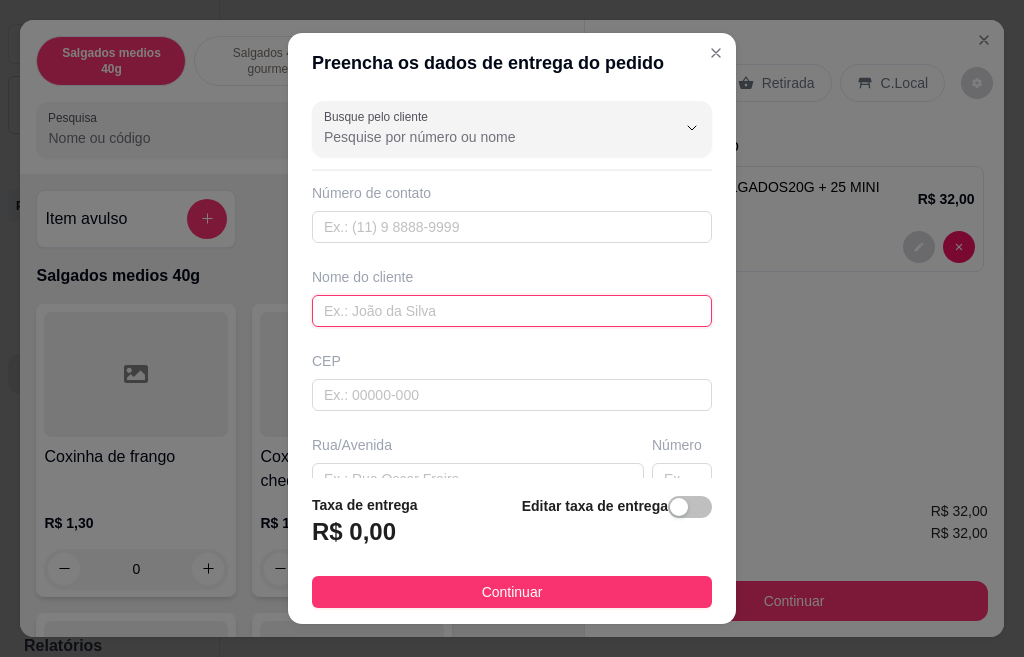click at bounding box center (512, 311) 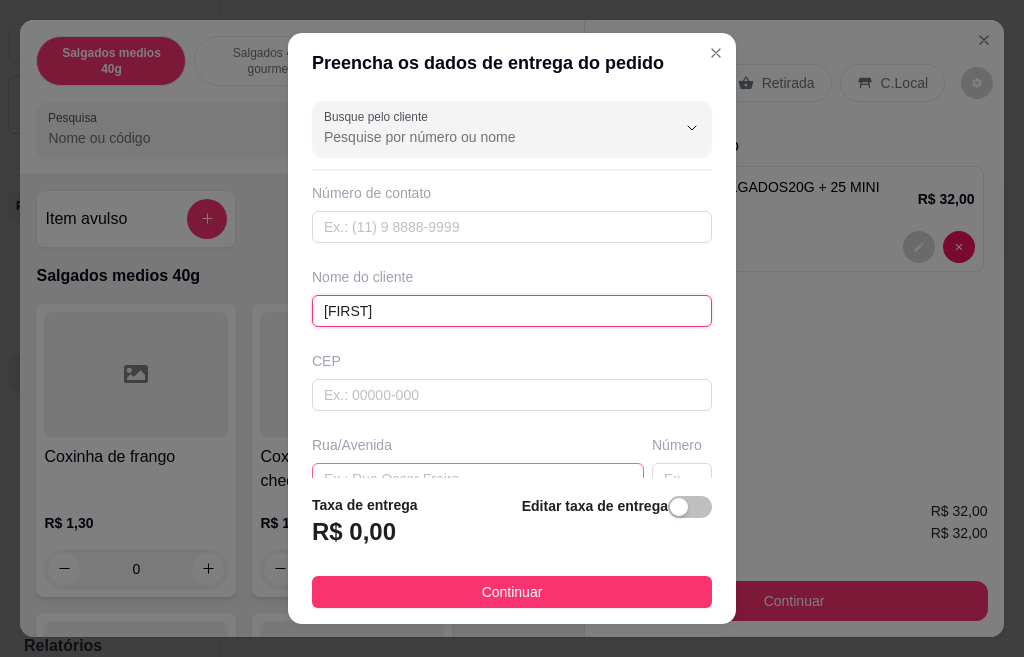 type on "[FIRST]" 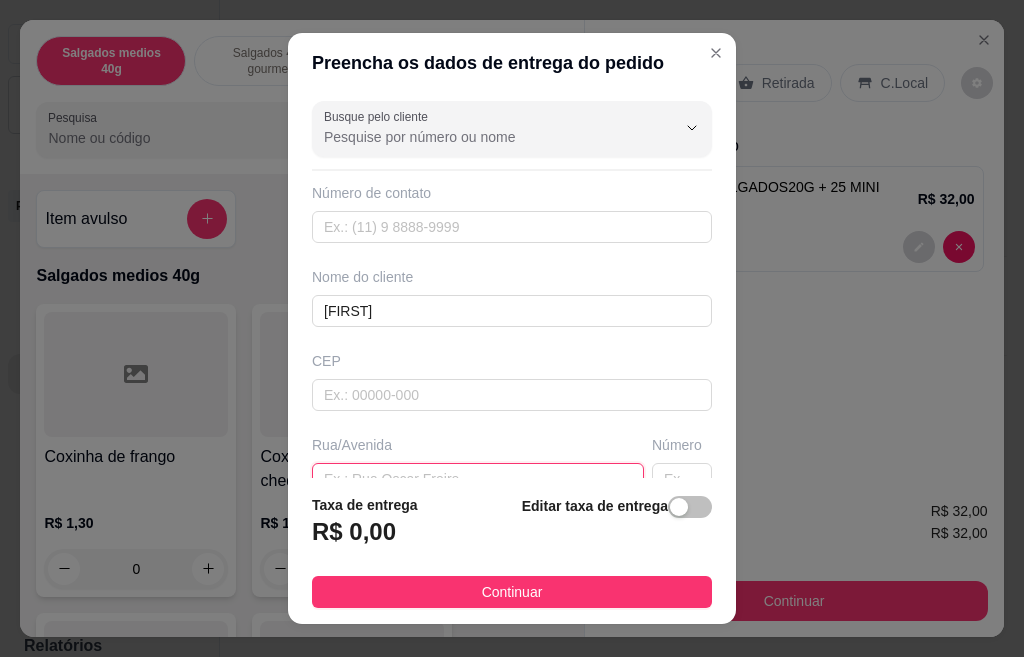 click at bounding box center (478, 479) 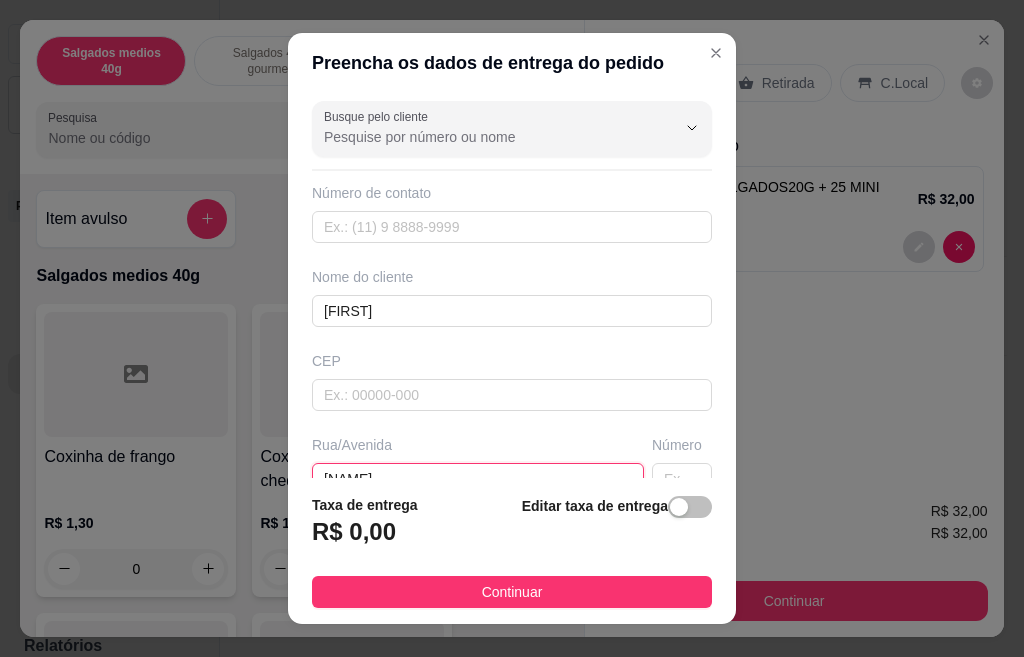 scroll, scrollTop: 10, scrollLeft: 0, axis: vertical 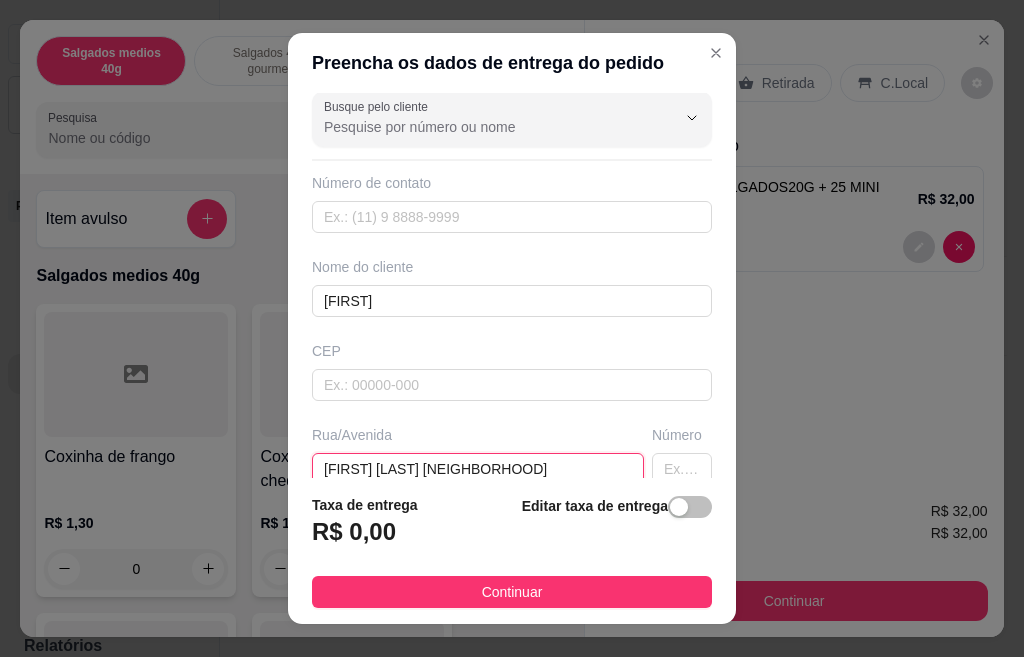 type on "[FIRST] [LAST] [NEIGHBORHOOD]" 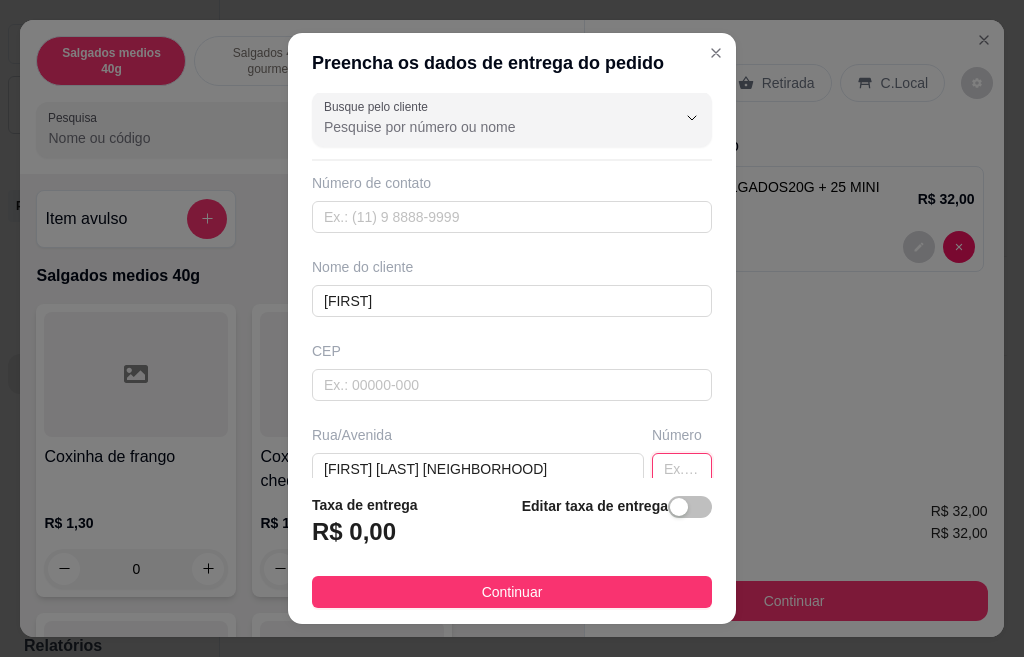 scroll, scrollTop: 17, scrollLeft: 0, axis: vertical 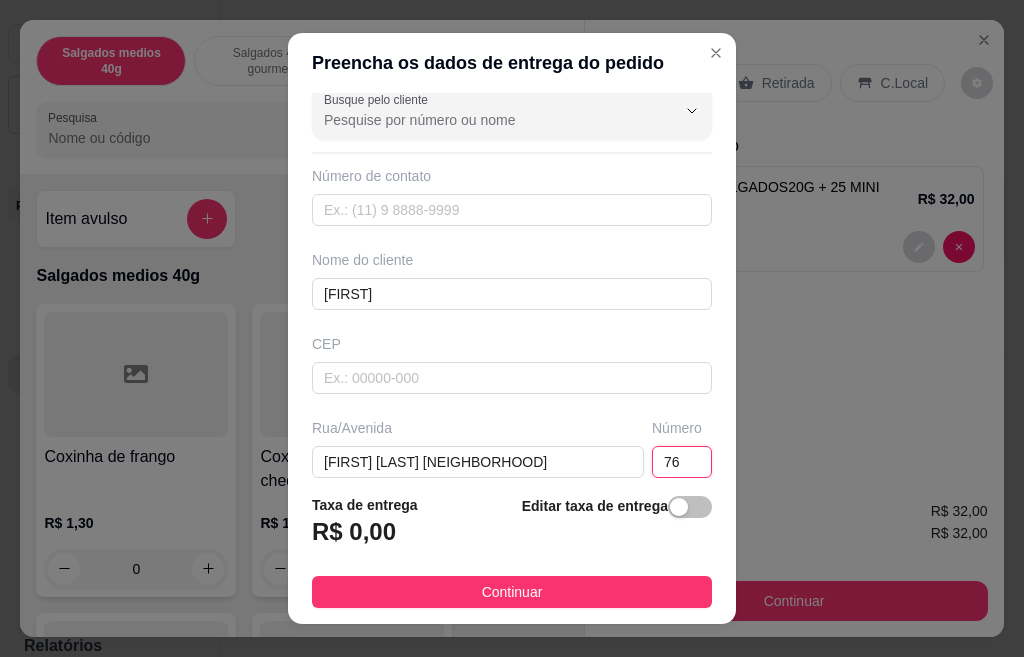 type on "762" 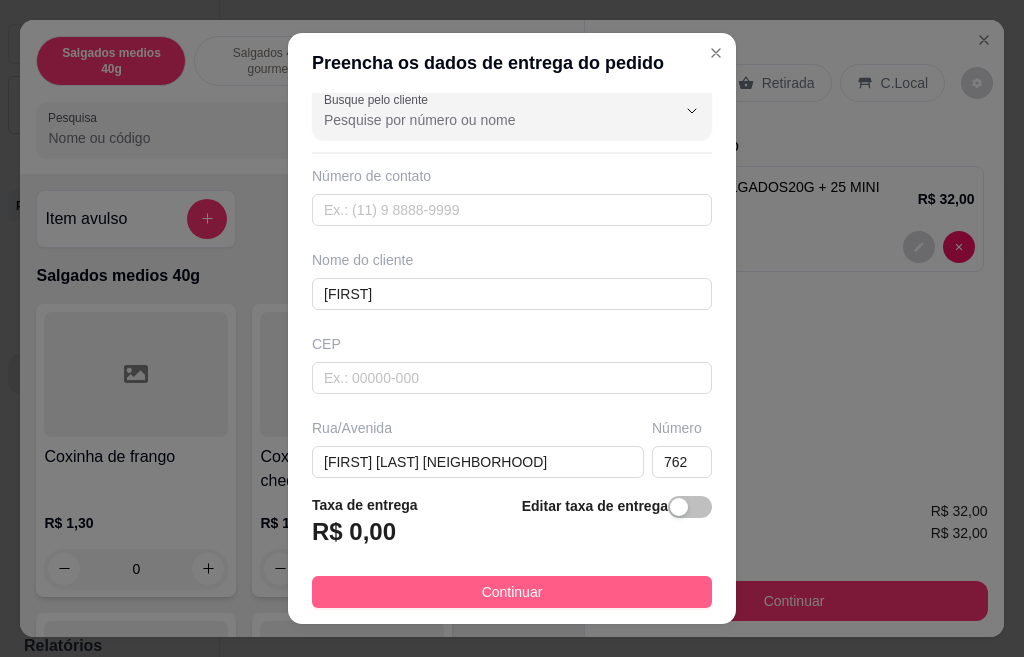 click on "Continuar" at bounding box center [512, 592] 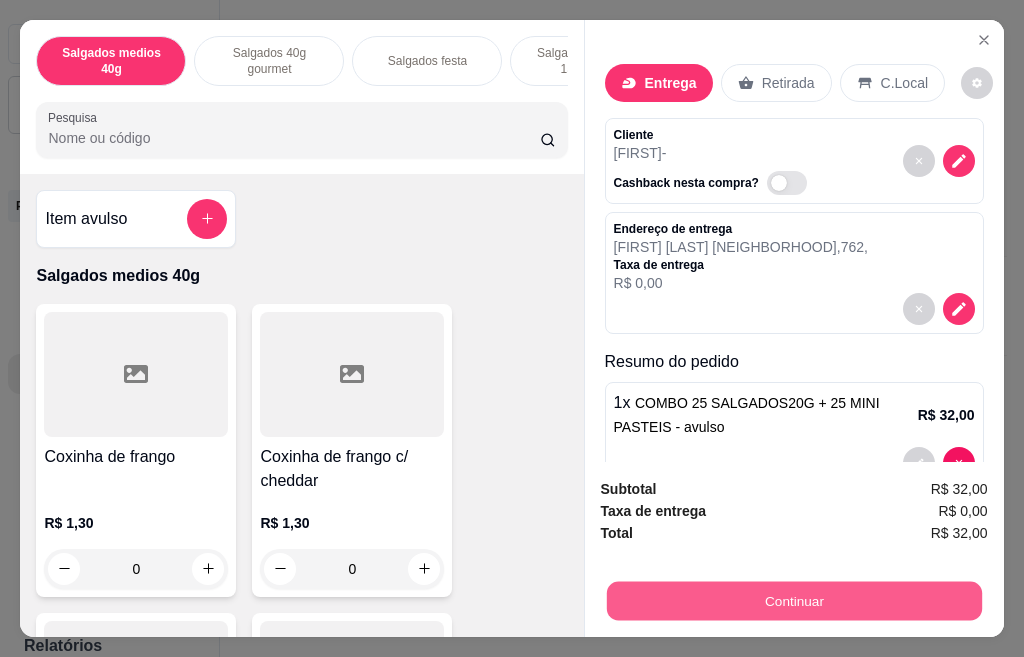 click on "Continuar" at bounding box center (793, 601) 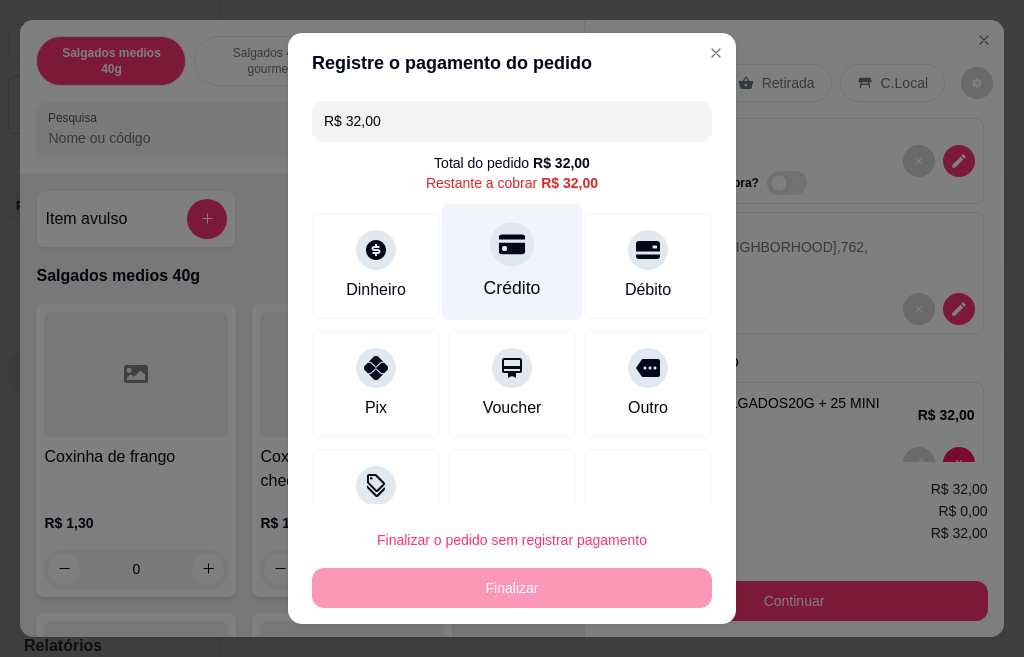 click 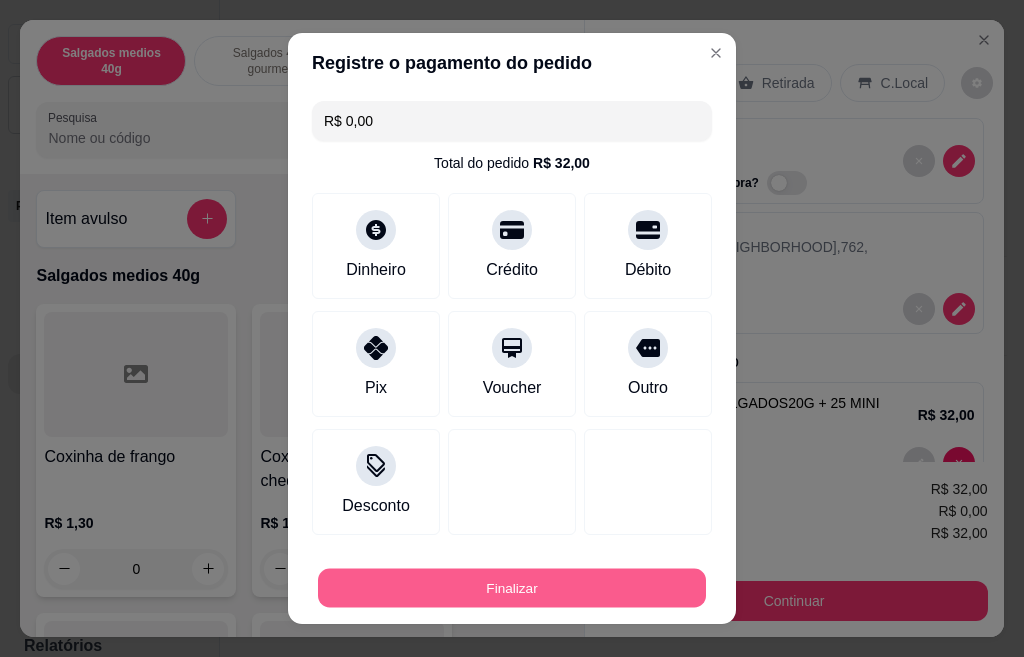 click on "Finalizar" at bounding box center (512, 588) 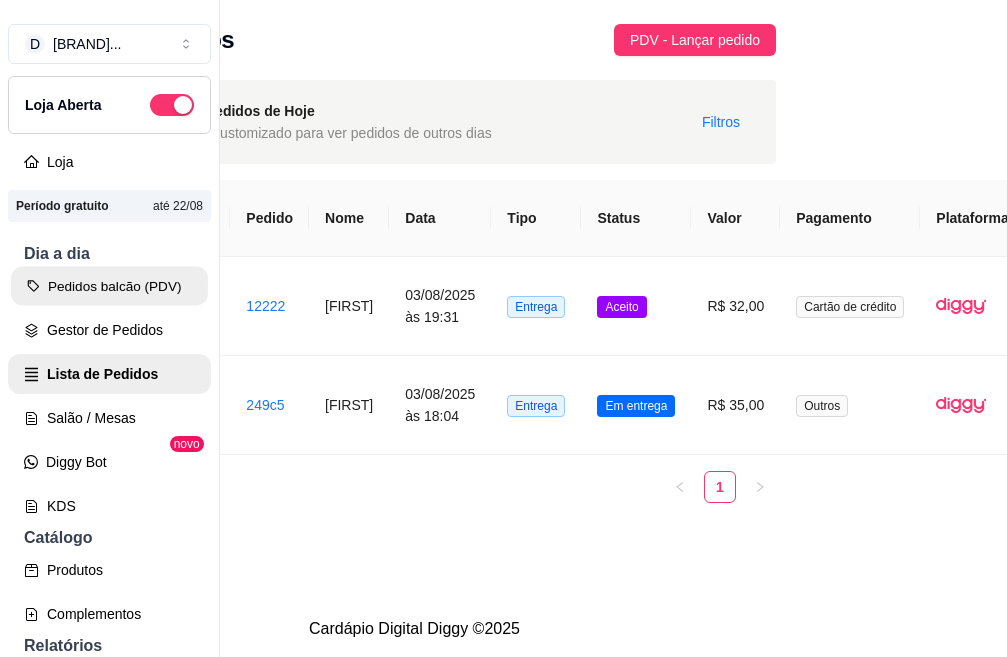 click on "Pedidos balcão (PDV)" at bounding box center [109, 286] 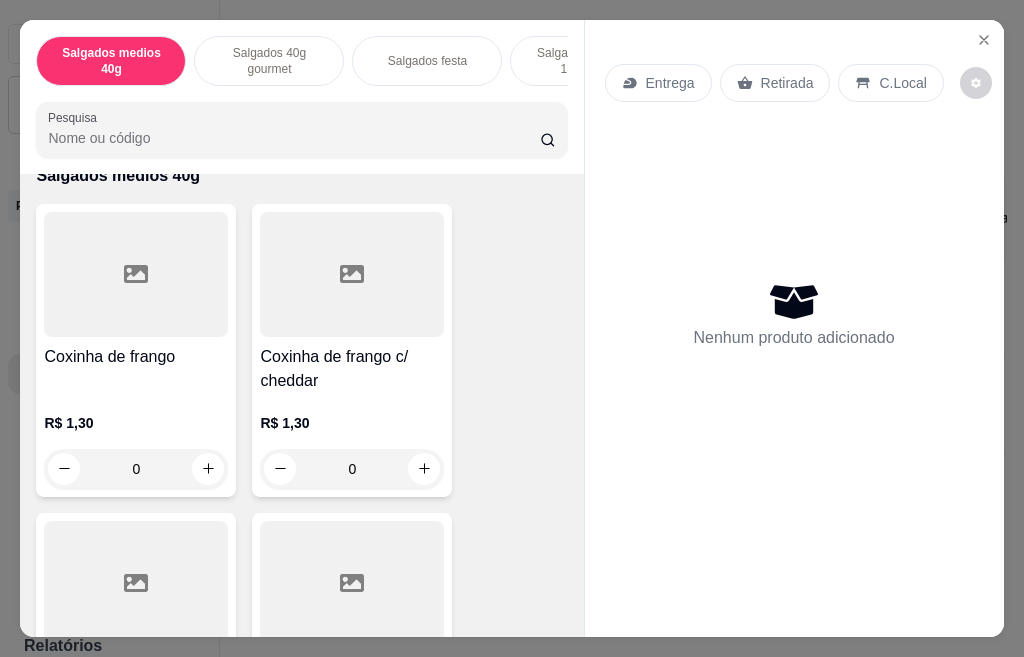 scroll, scrollTop: 400, scrollLeft: 0, axis: vertical 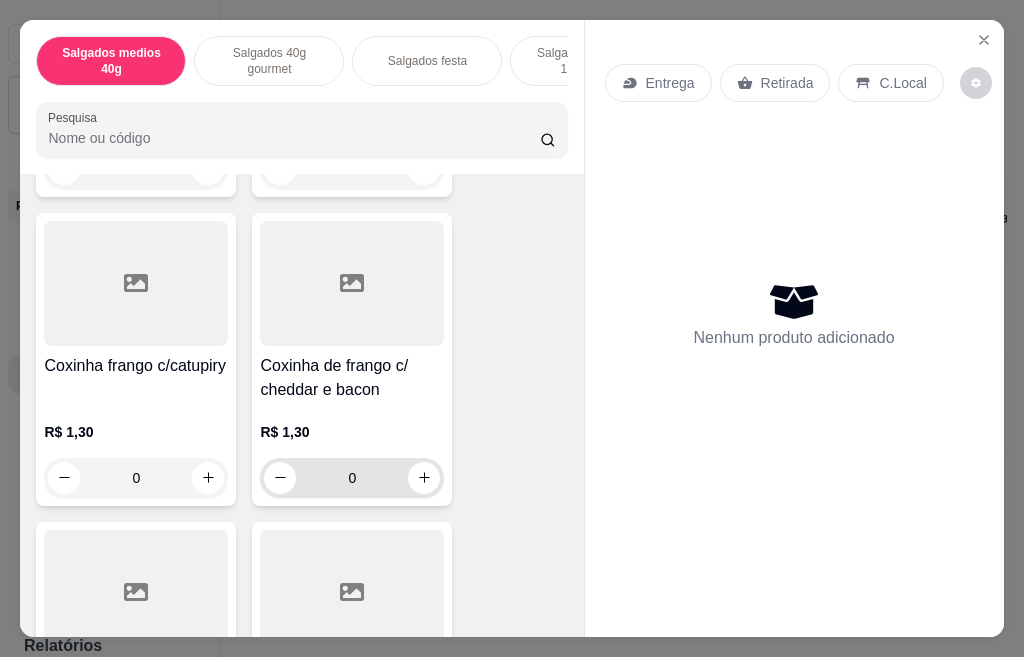 click on "0" at bounding box center (352, 478) 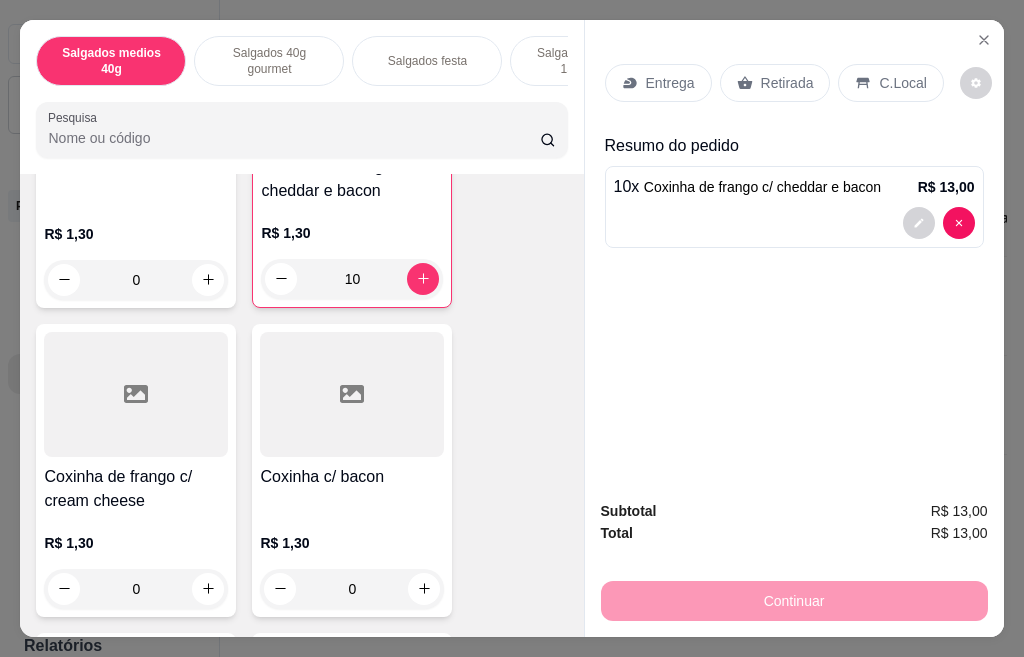 scroll, scrollTop: 1000, scrollLeft: 0, axis: vertical 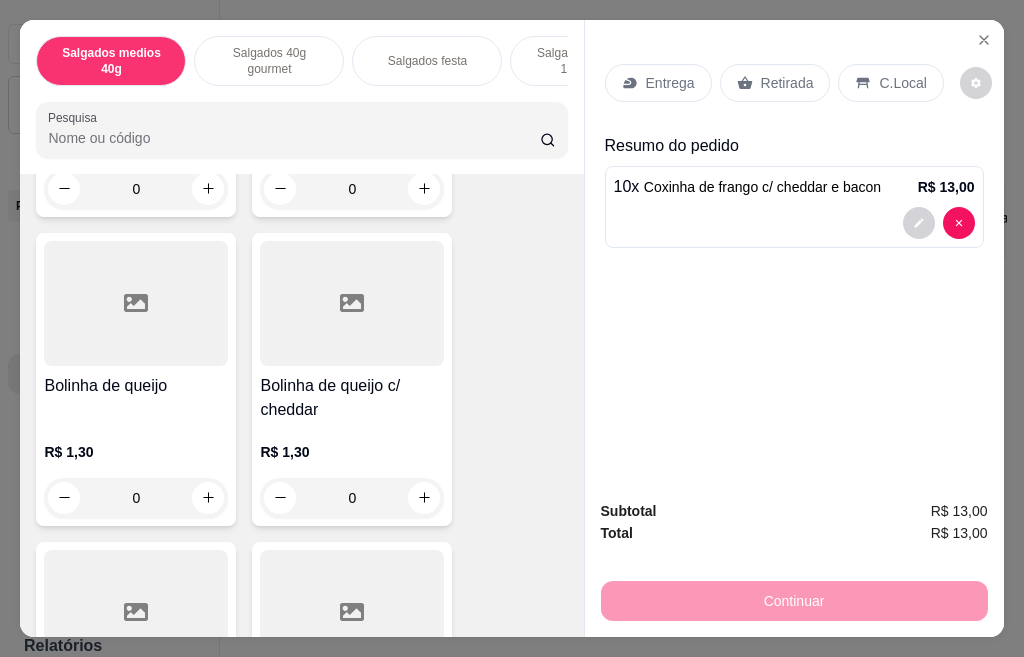 type on "10" 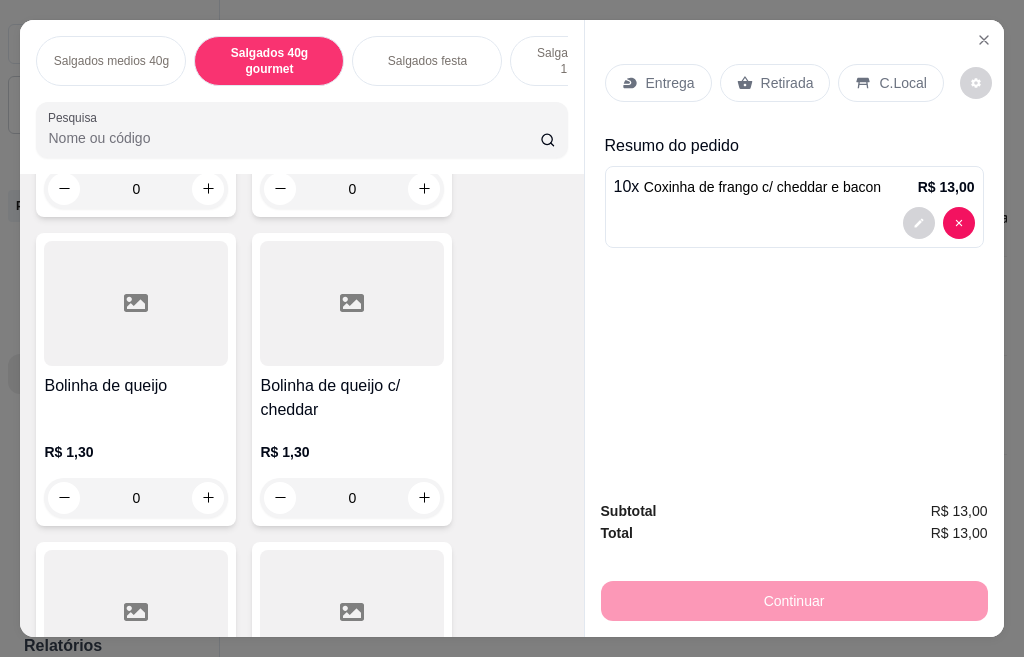 scroll, scrollTop: 53, scrollLeft: 0, axis: vertical 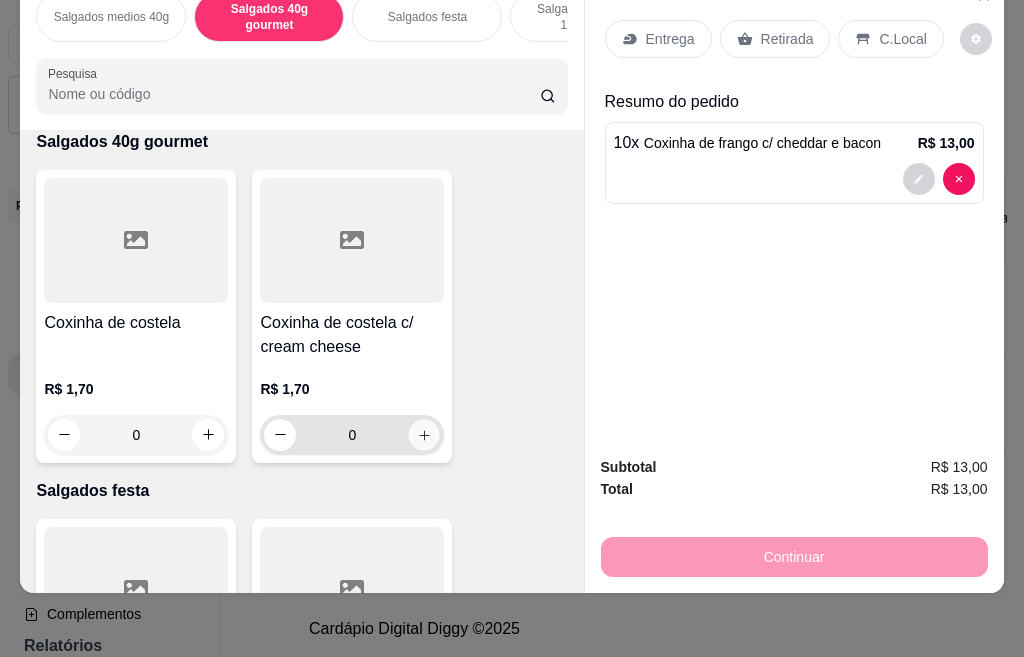 click 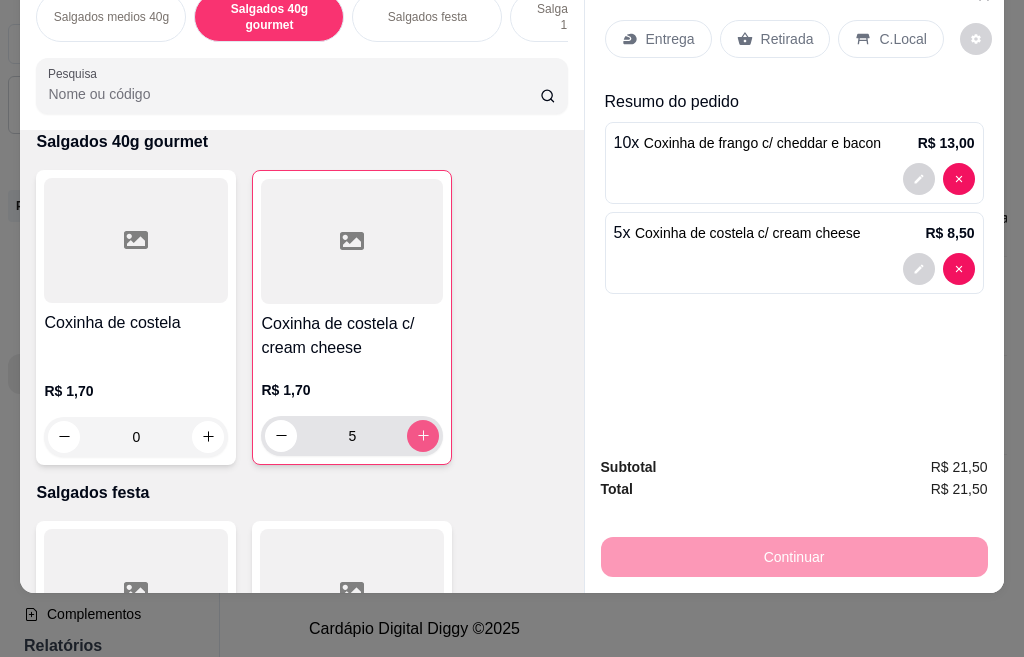 type on "5" 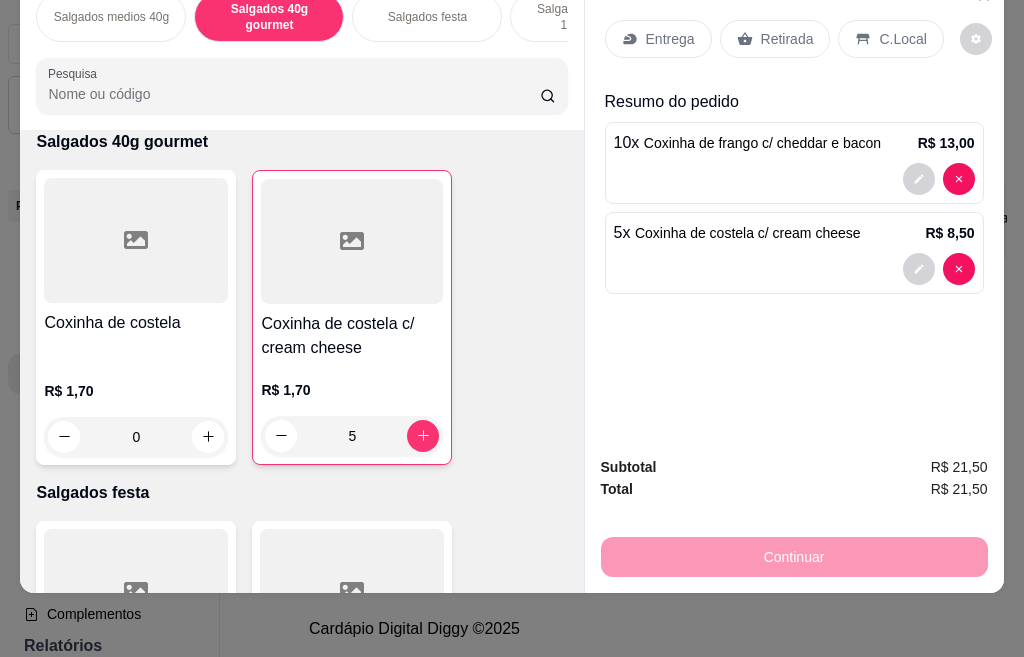 click on "Salgados medios 40g" at bounding box center [111, 17] 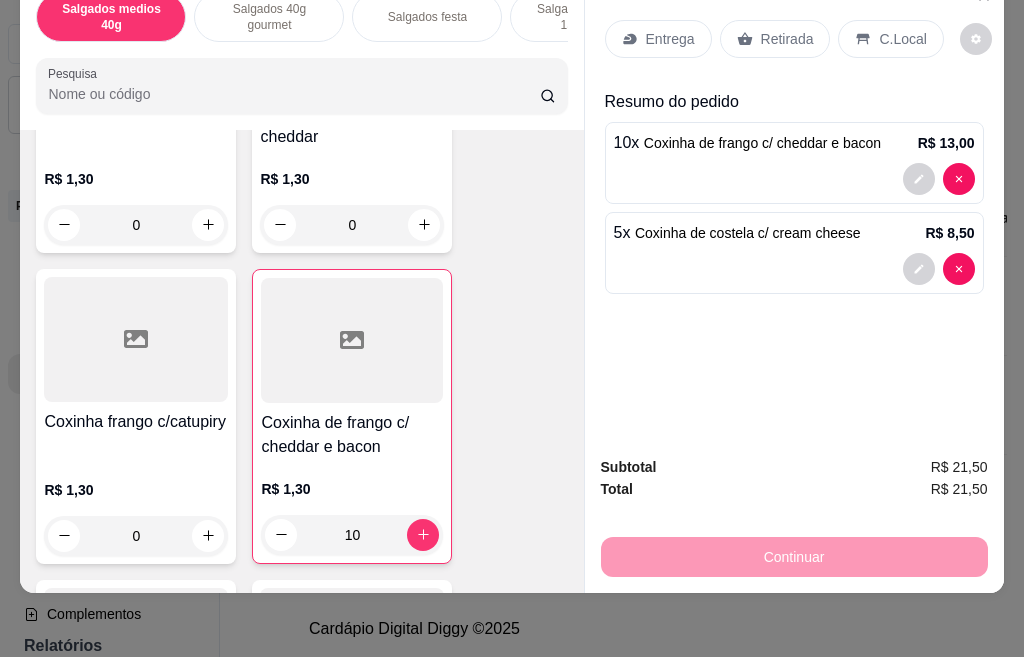 scroll, scrollTop: 800, scrollLeft: 0, axis: vertical 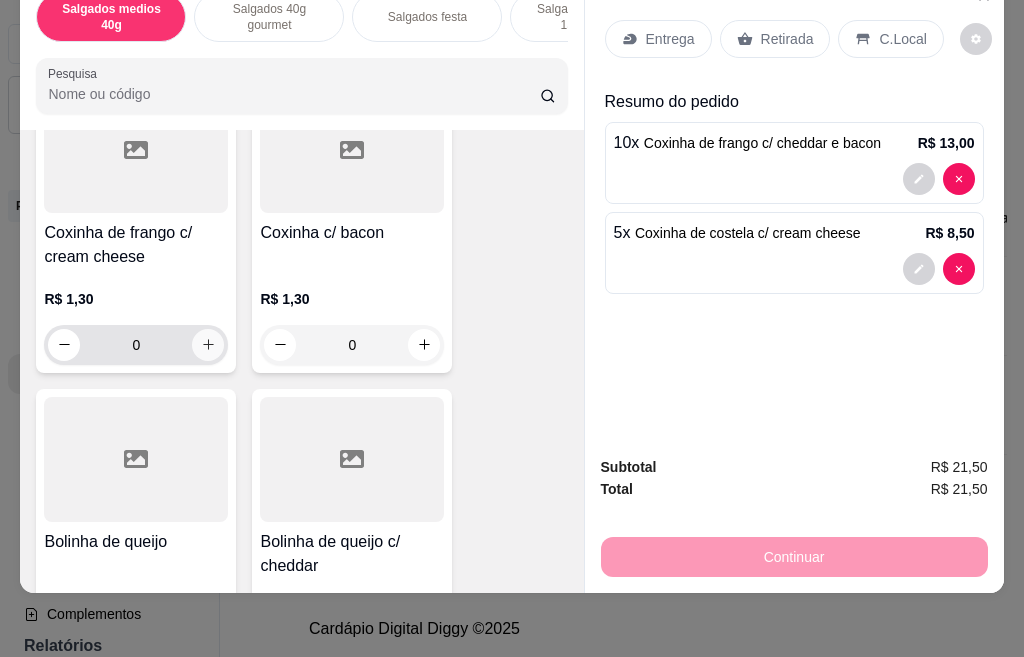 click 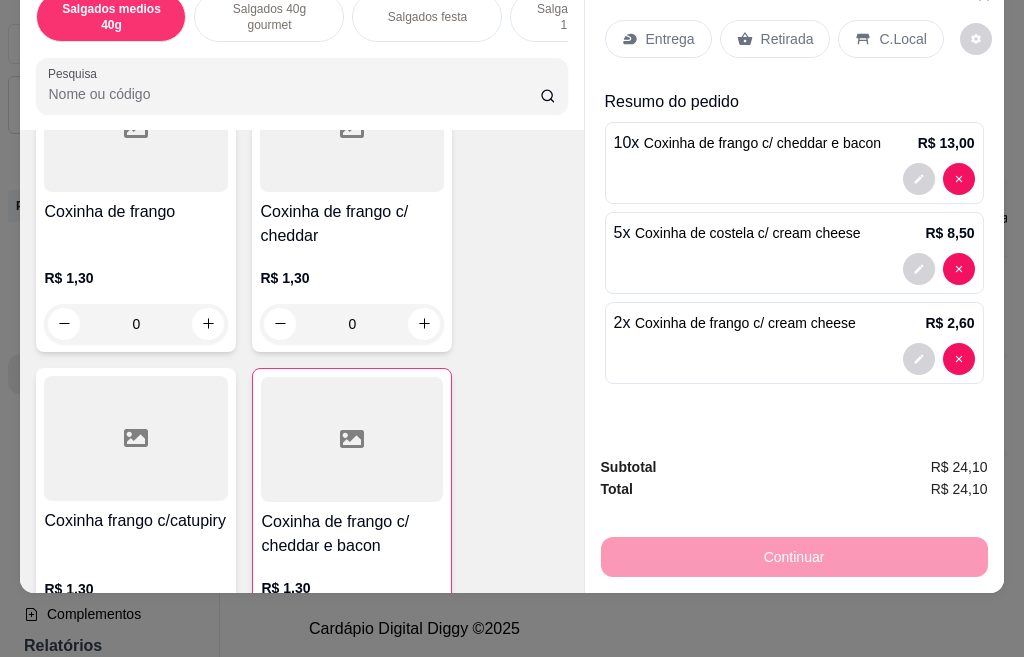 scroll, scrollTop: 401, scrollLeft: 0, axis: vertical 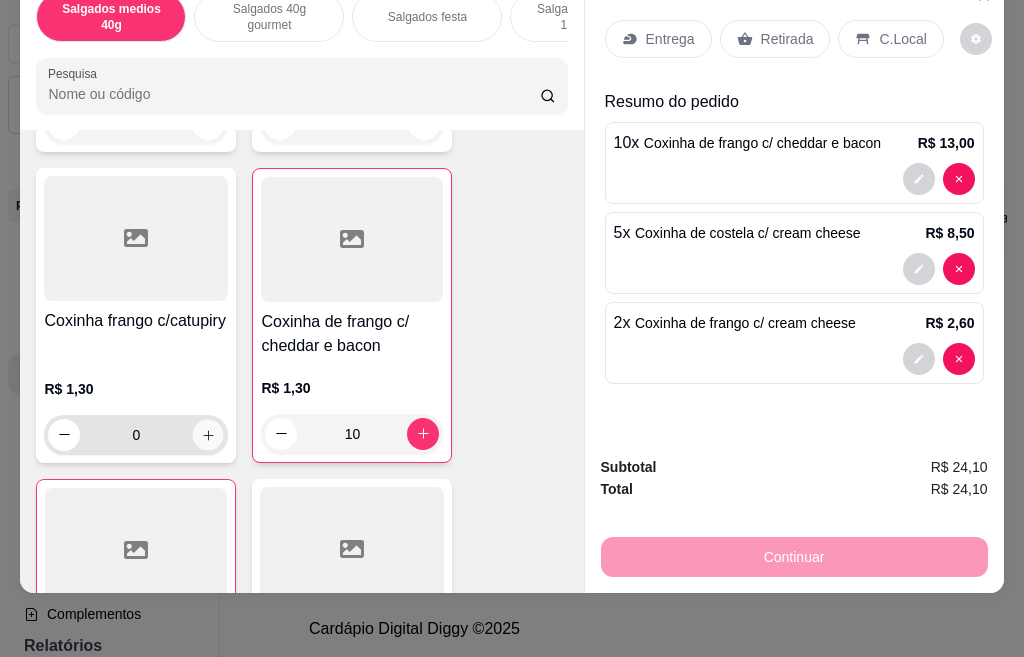 click 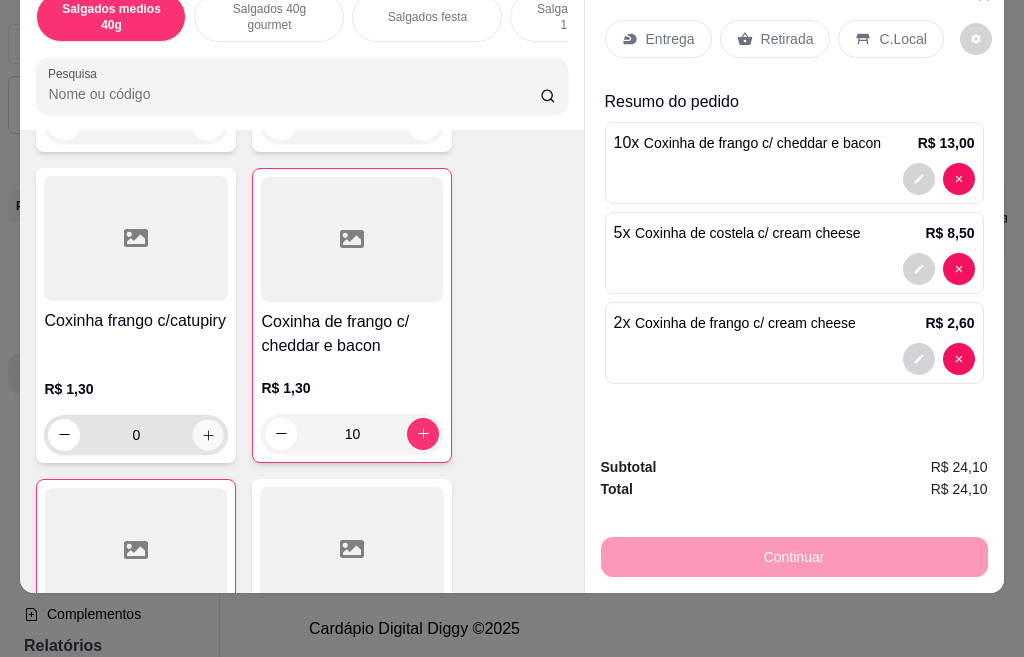 click 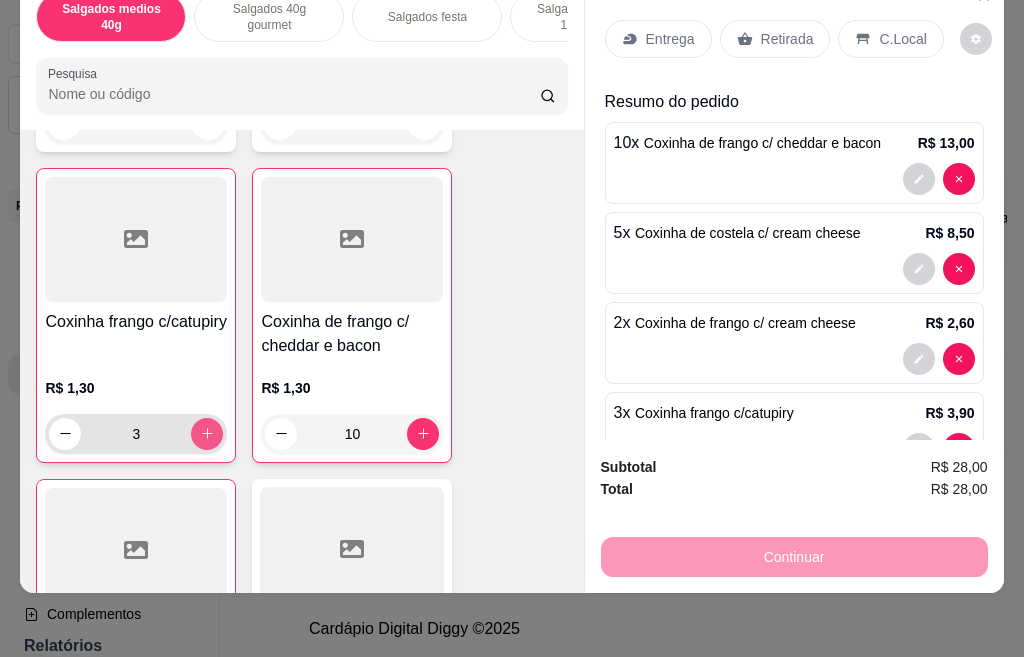 type on "3" 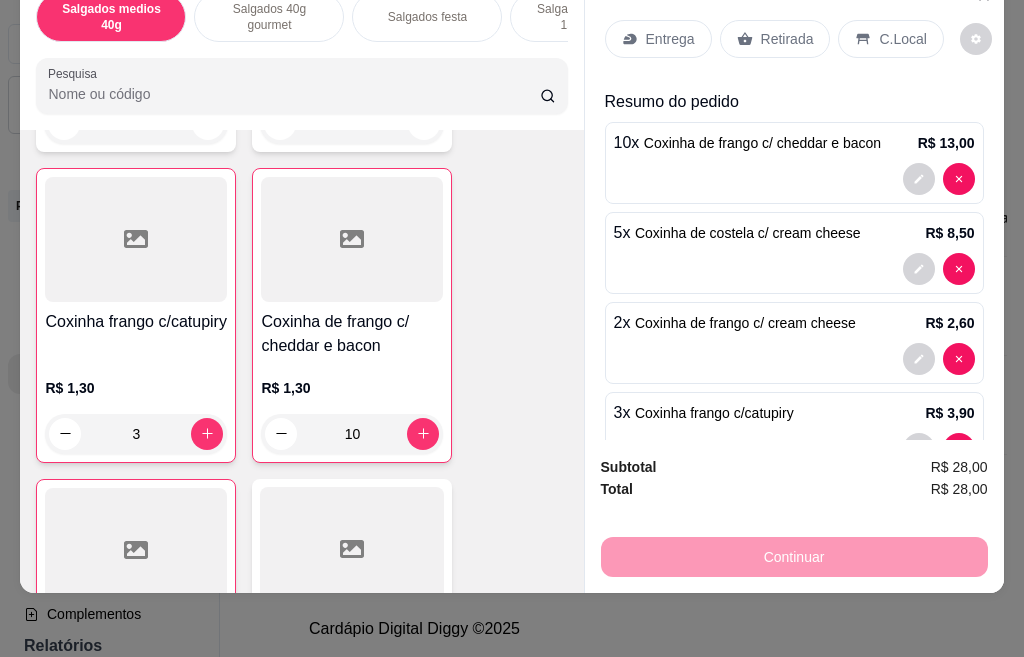 scroll, scrollTop: 0, scrollLeft: 0, axis: both 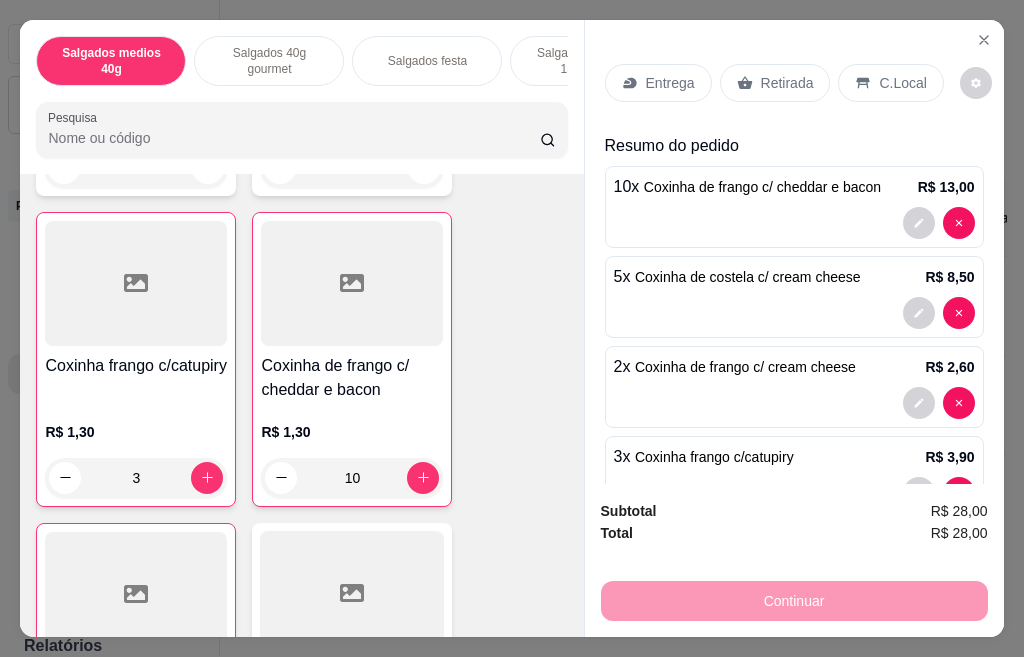 click on "Entrega" at bounding box center (670, 83) 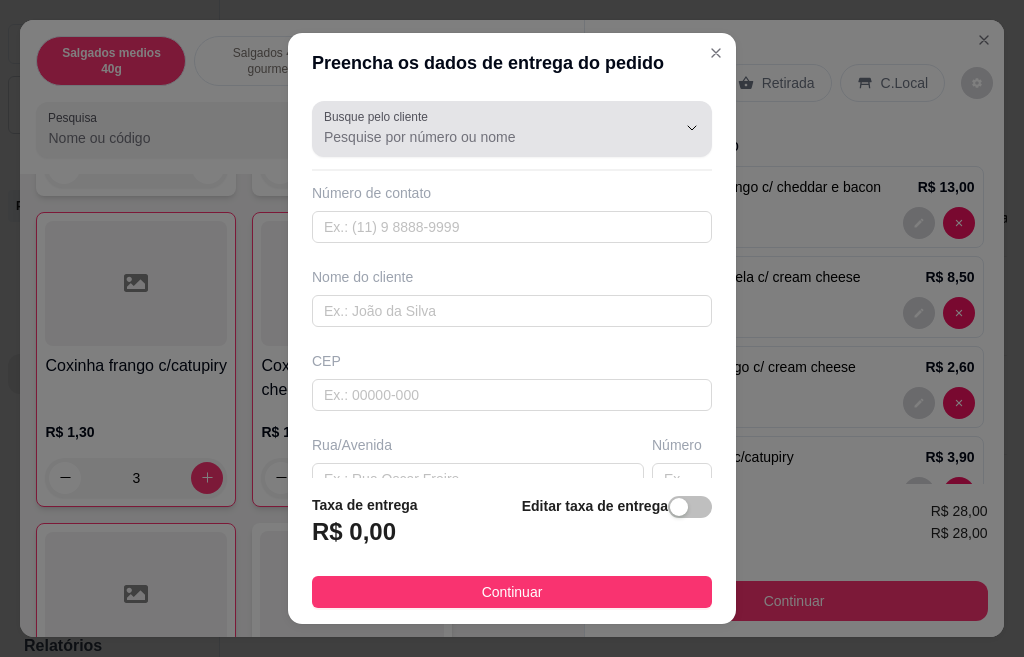 scroll, scrollTop: 31, scrollLeft: 0, axis: vertical 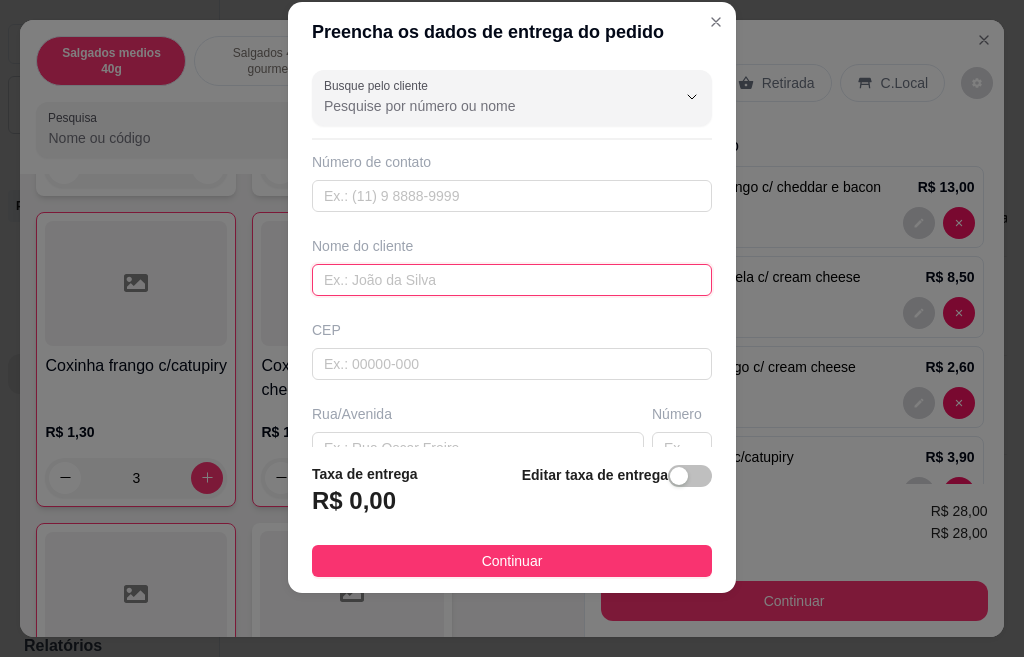 click at bounding box center [512, 280] 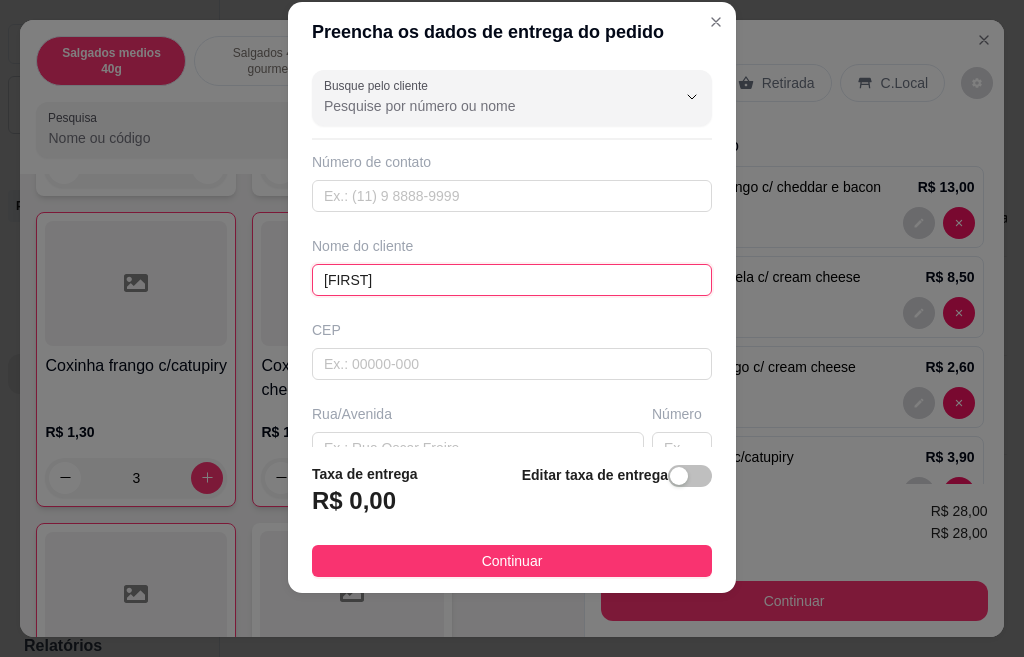 scroll, scrollTop: 289, scrollLeft: 0, axis: vertical 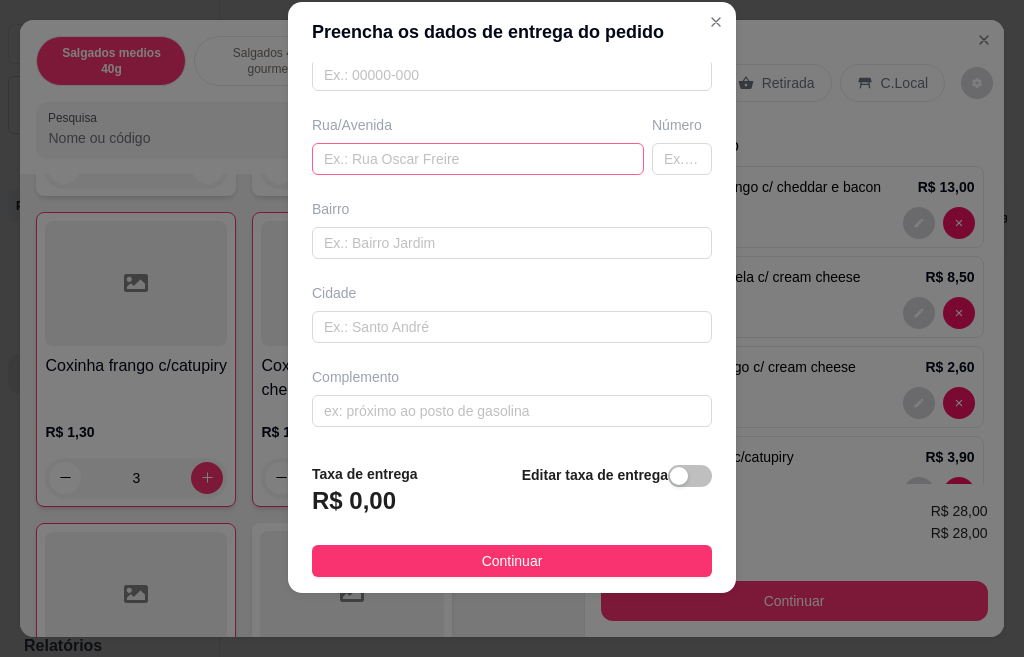 type on "[FIRST]" 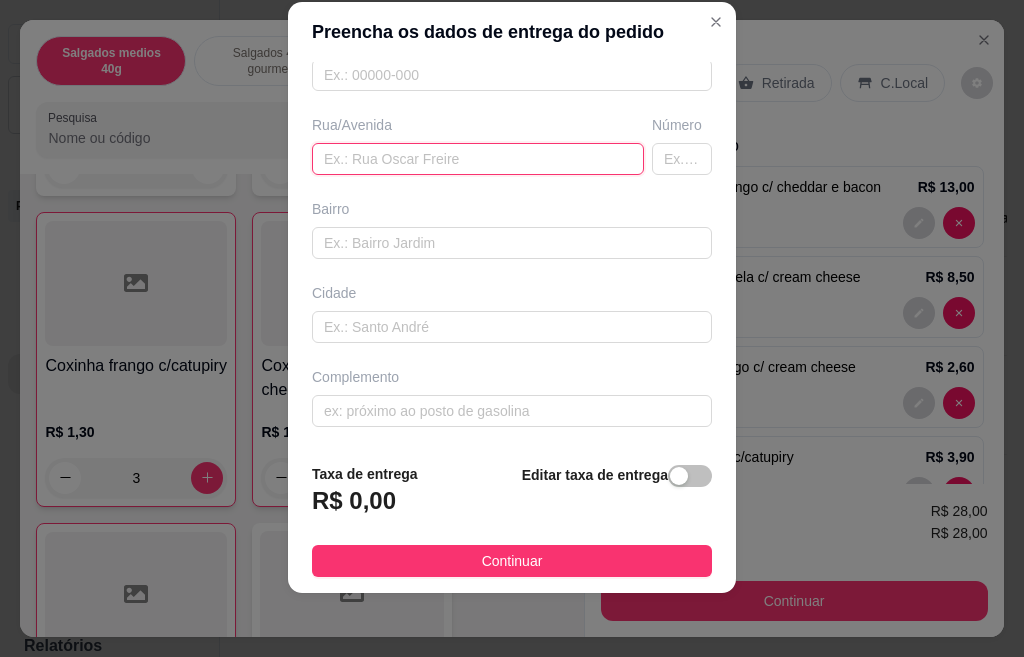 click at bounding box center [478, 159] 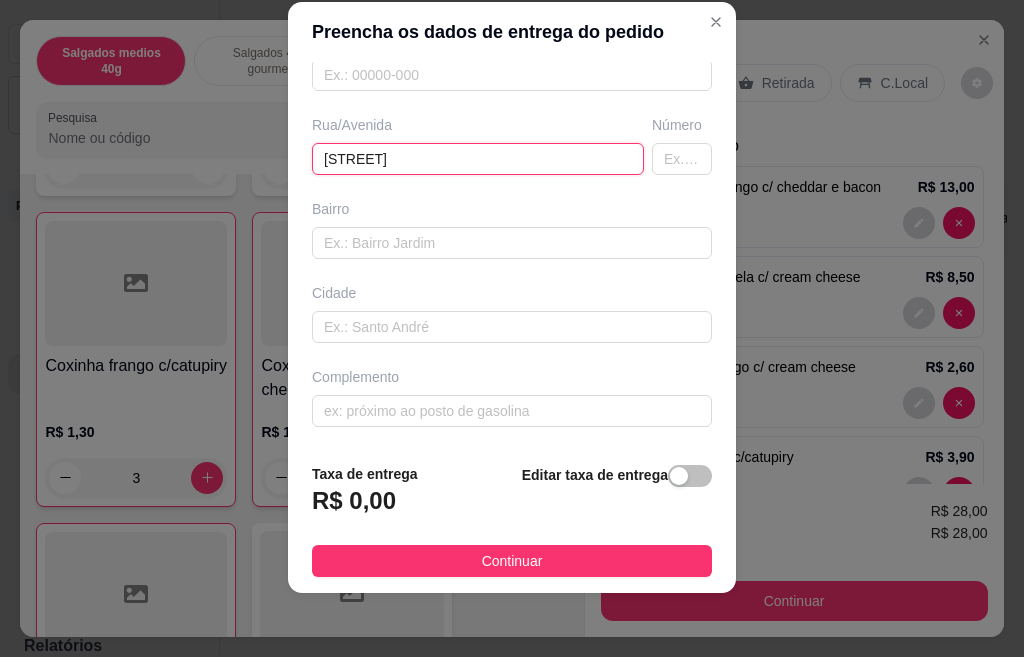 type on "[STREET]" 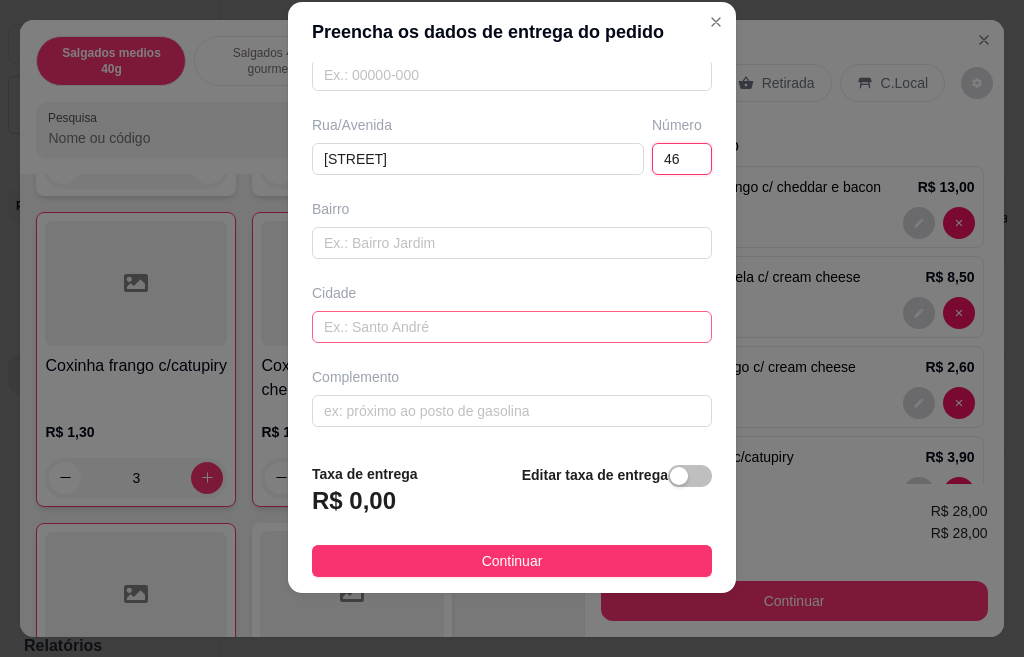 type on "46" 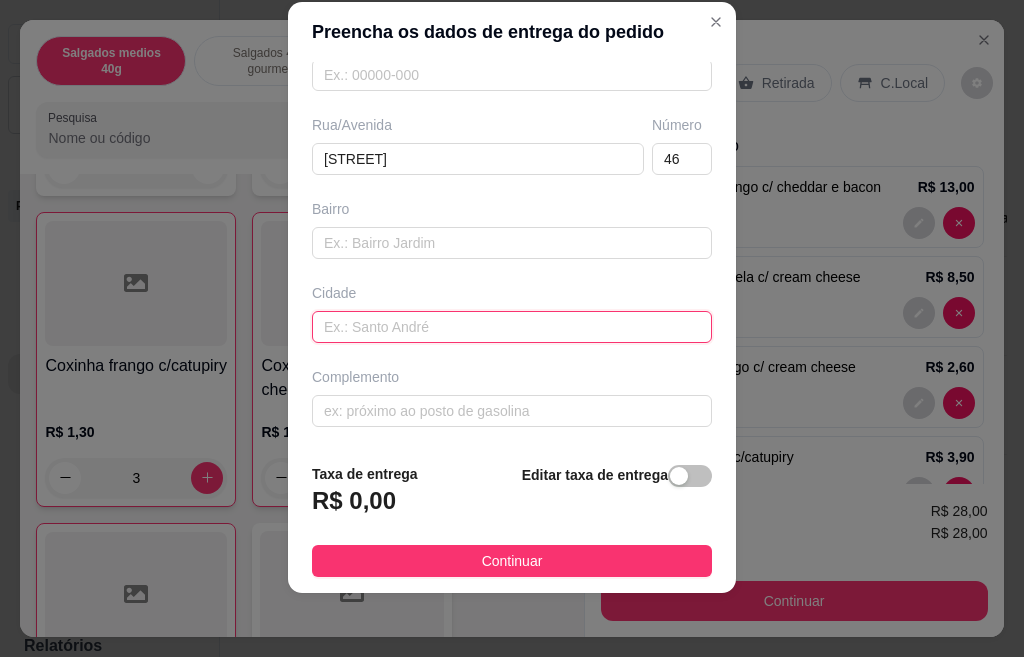 click at bounding box center [512, 327] 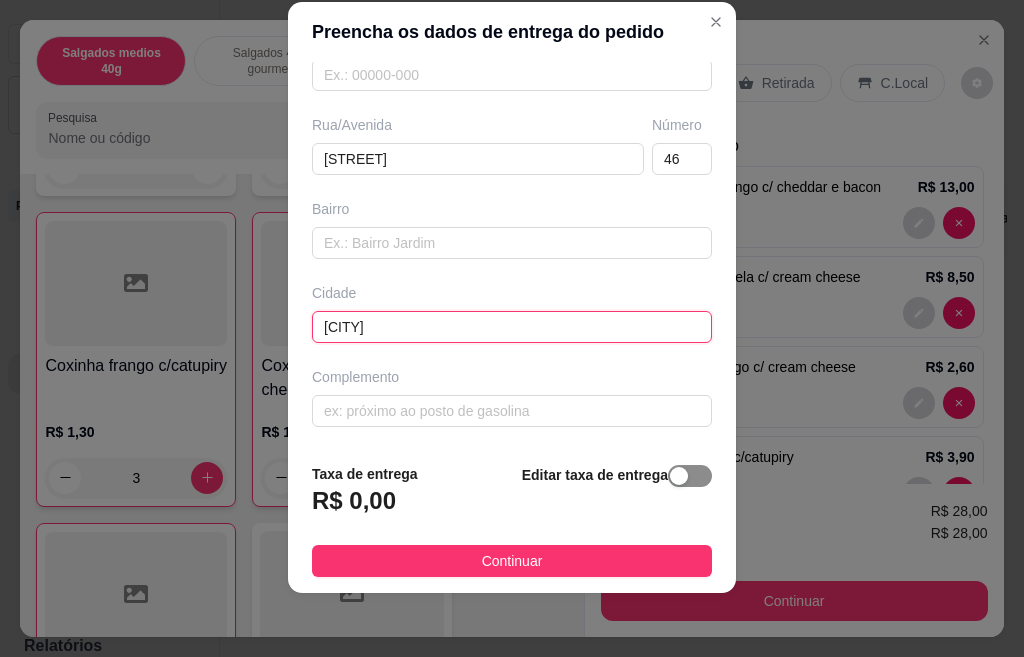 type on "[CITY]" 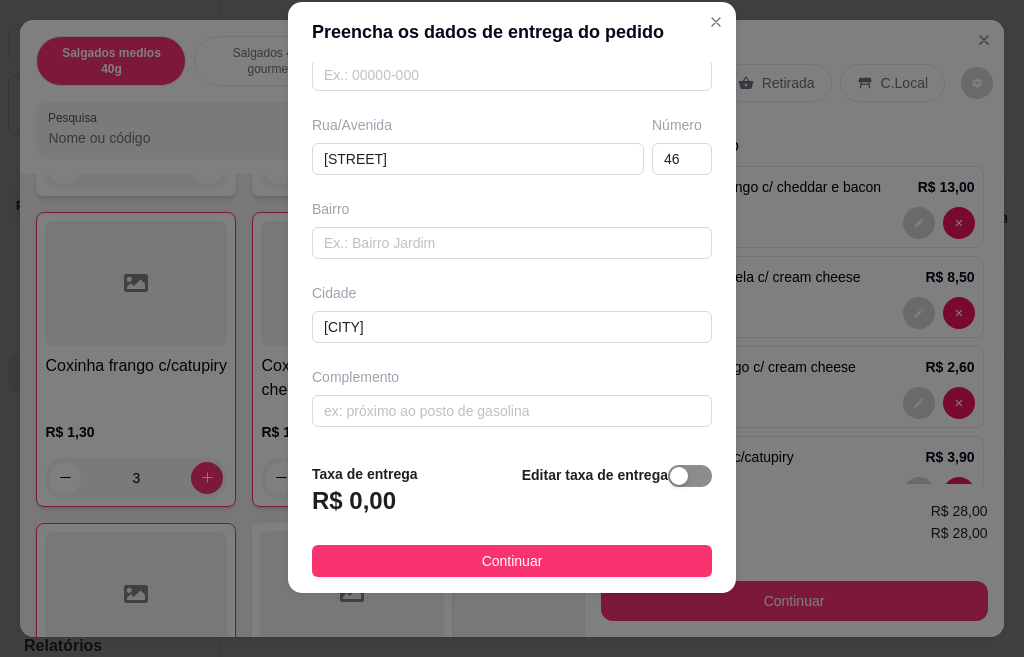click at bounding box center (690, 476) 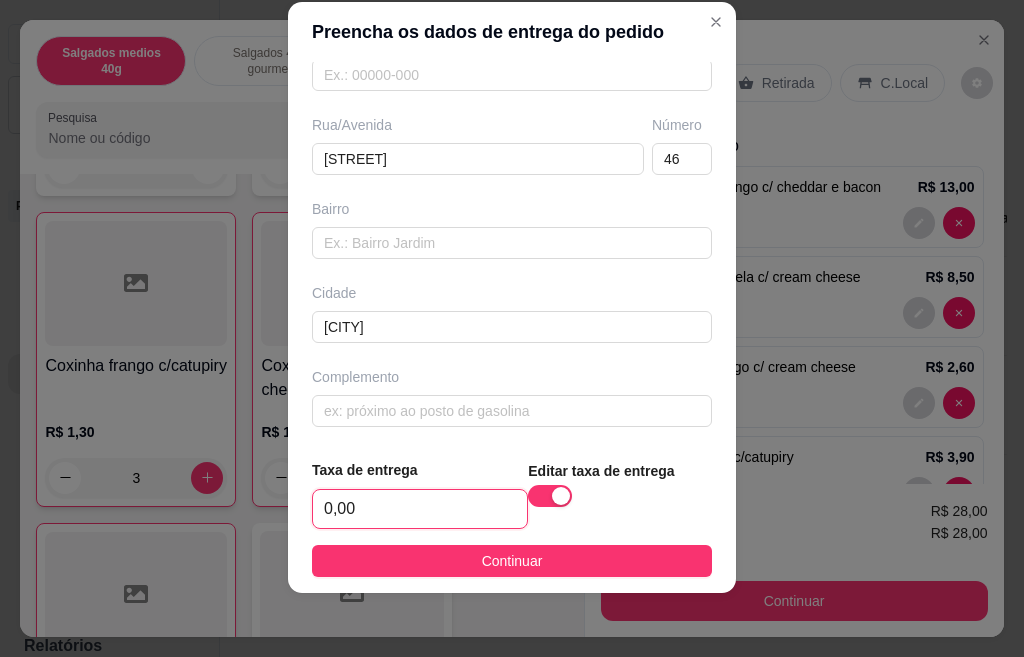 click on "0,00" at bounding box center (420, 509) 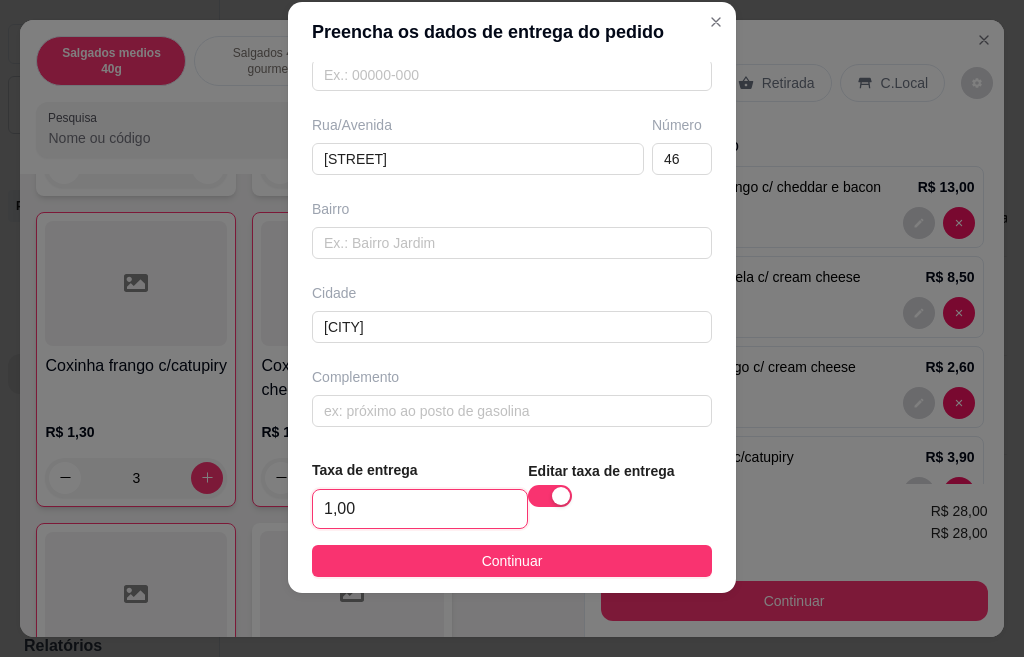 type on "10,00" 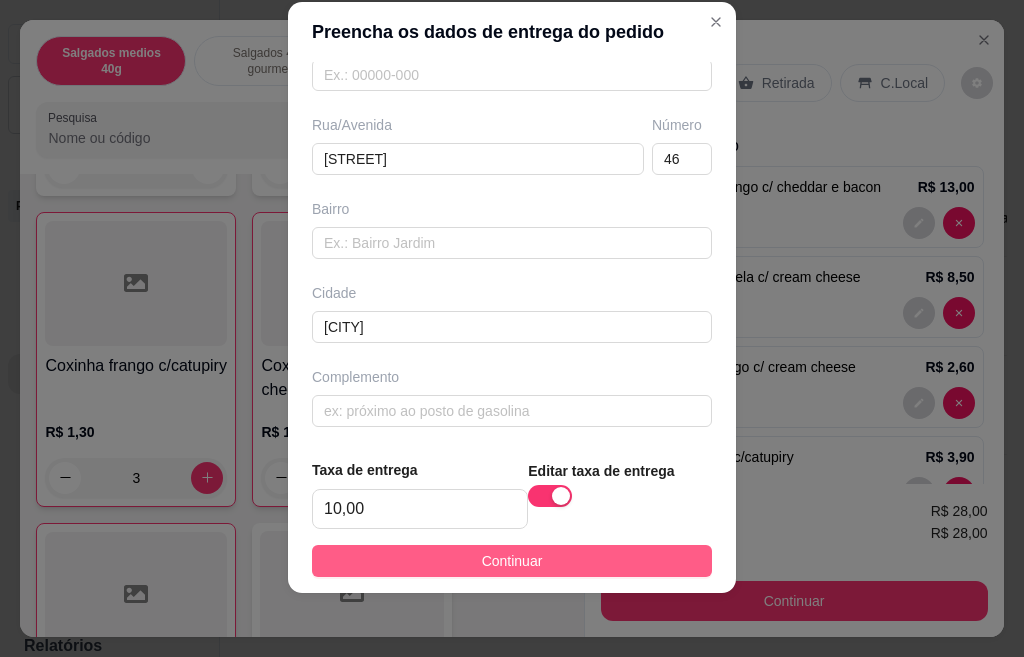 click on "Continuar" at bounding box center [512, 561] 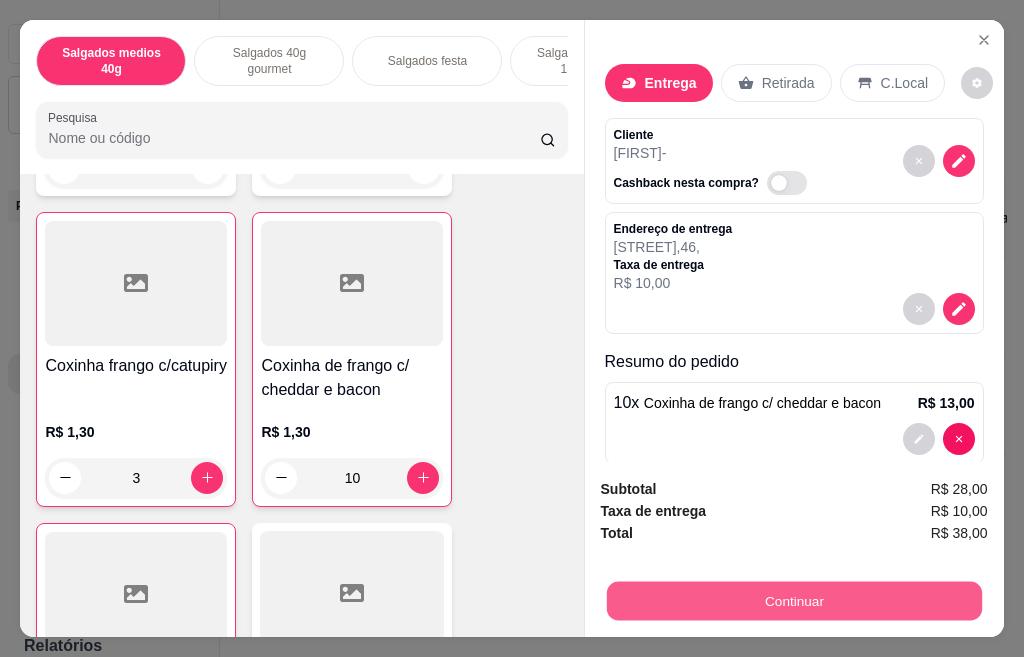 click on "Continuar" at bounding box center [793, 601] 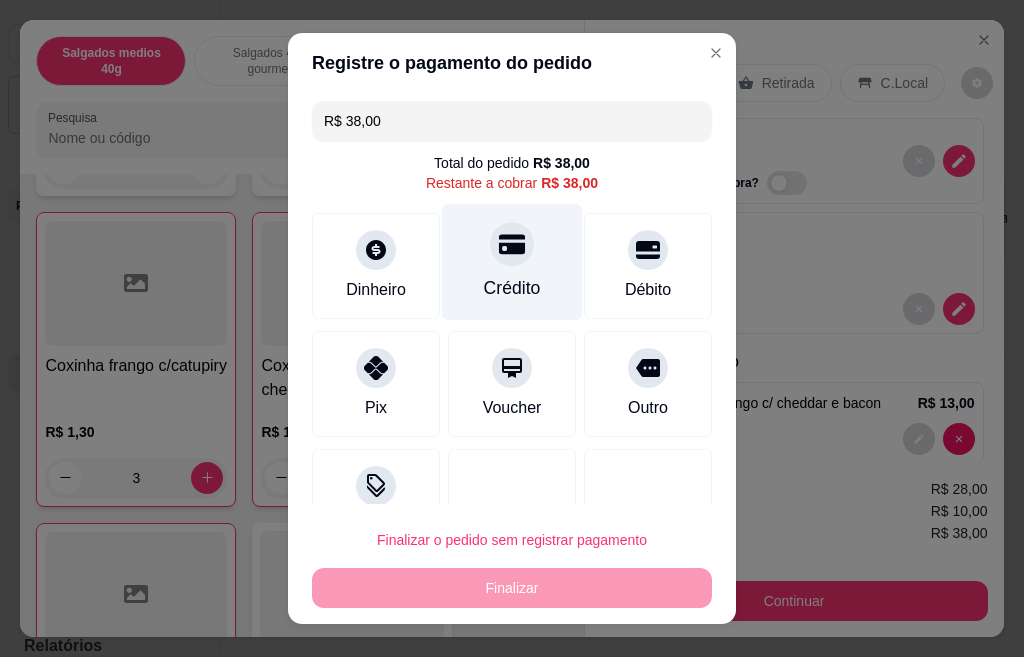 click at bounding box center (512, 244) 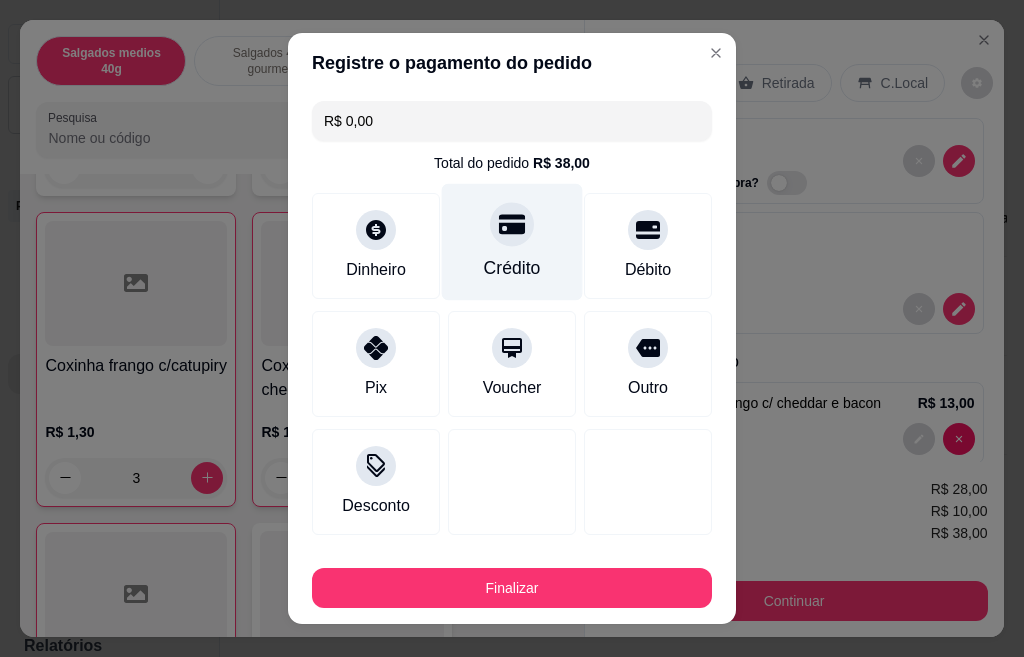 type on "R$ 0,00" 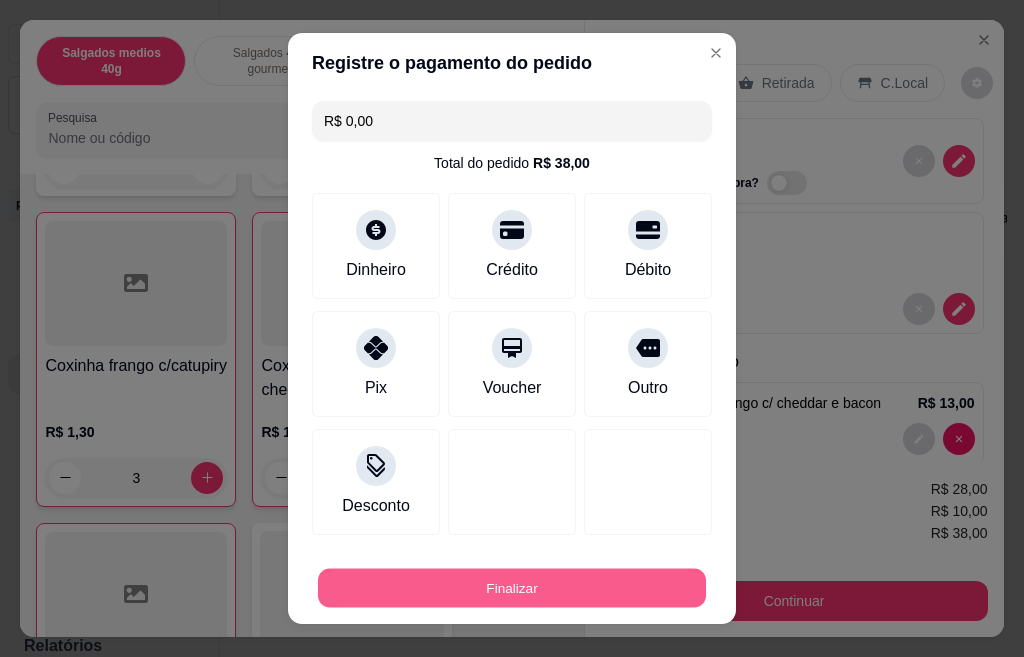 click on "Finalizar" at bounding box center (512, 588) 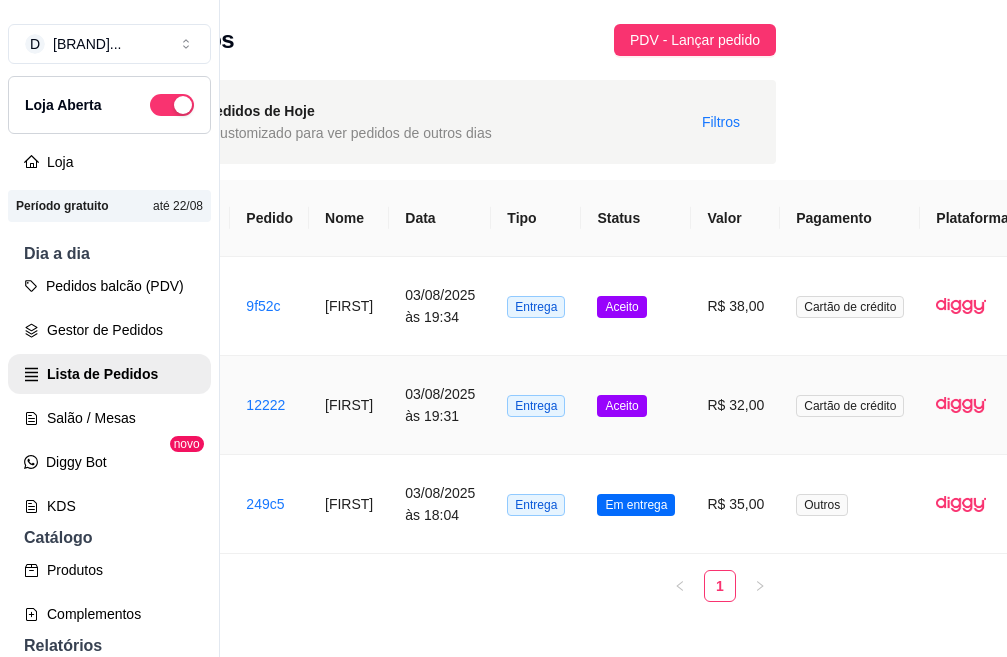 click on "Entrega" at bounding box center (536, 406) 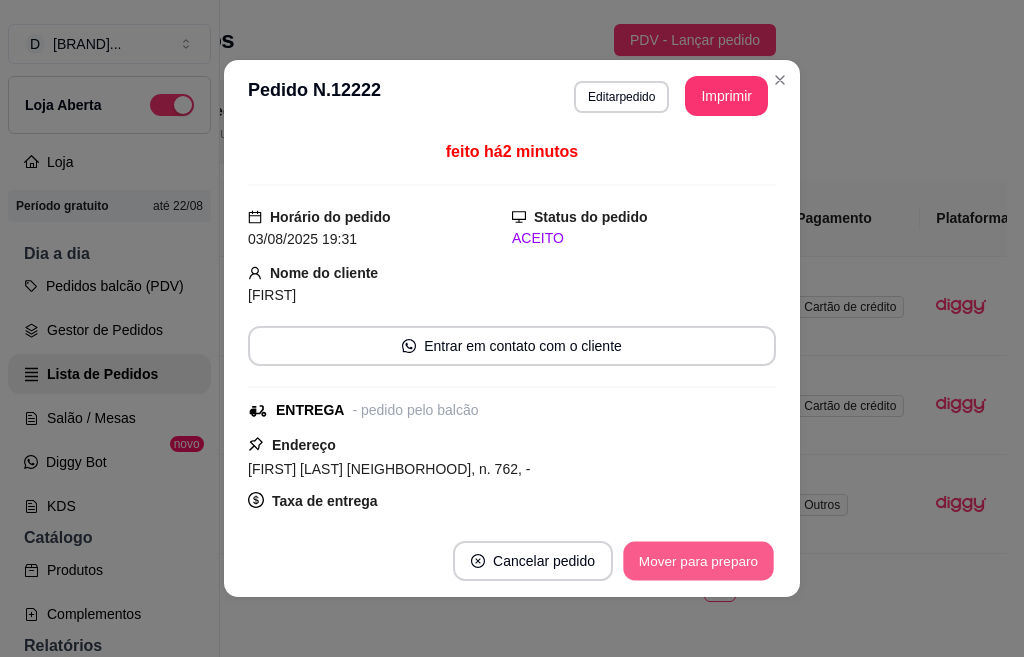 click on "Mover para preparo" at bounding box center [698, 561] 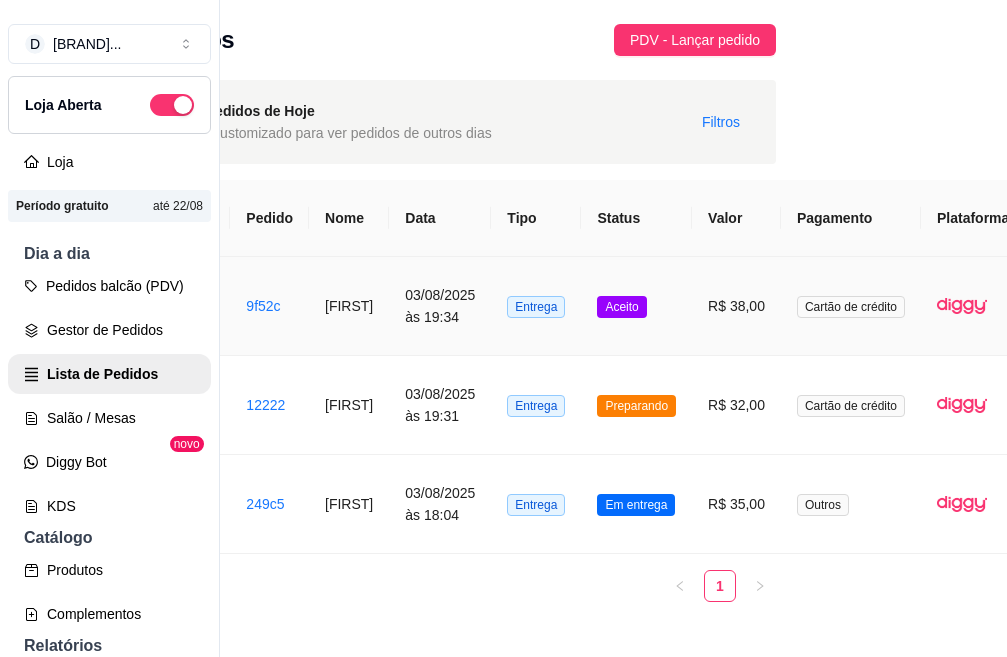 click on "Entrega" at bounding box center (536, 307) 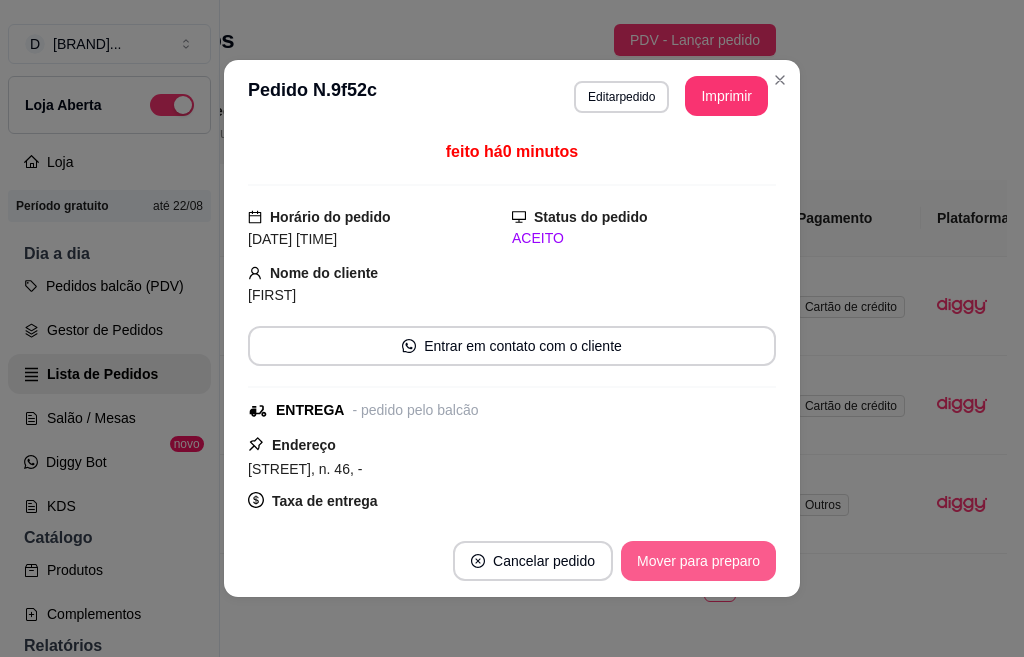 click on "Mover para preparo" at bounding box center (698, 561) 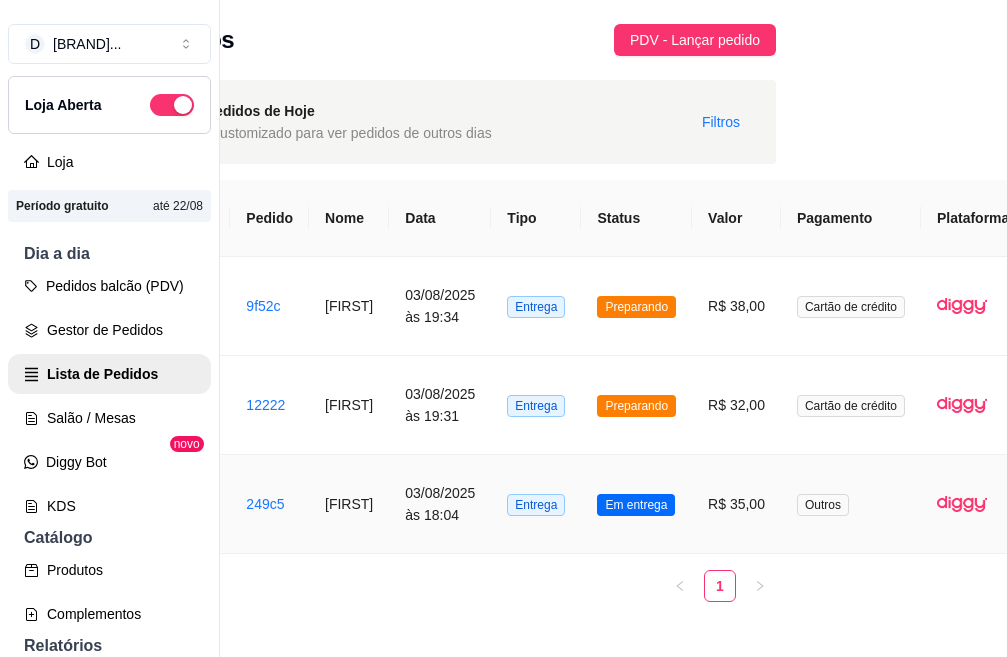 click on "Entrega" at bounding box center [536, 505] 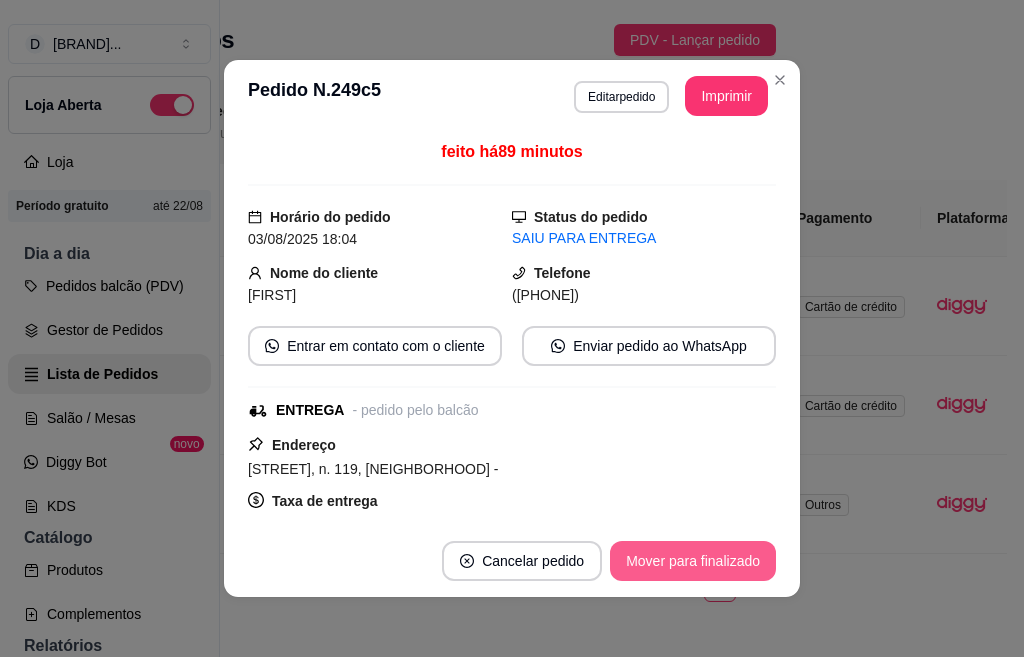 click on "Mover para finalizado" at bounding box center (693, 561) 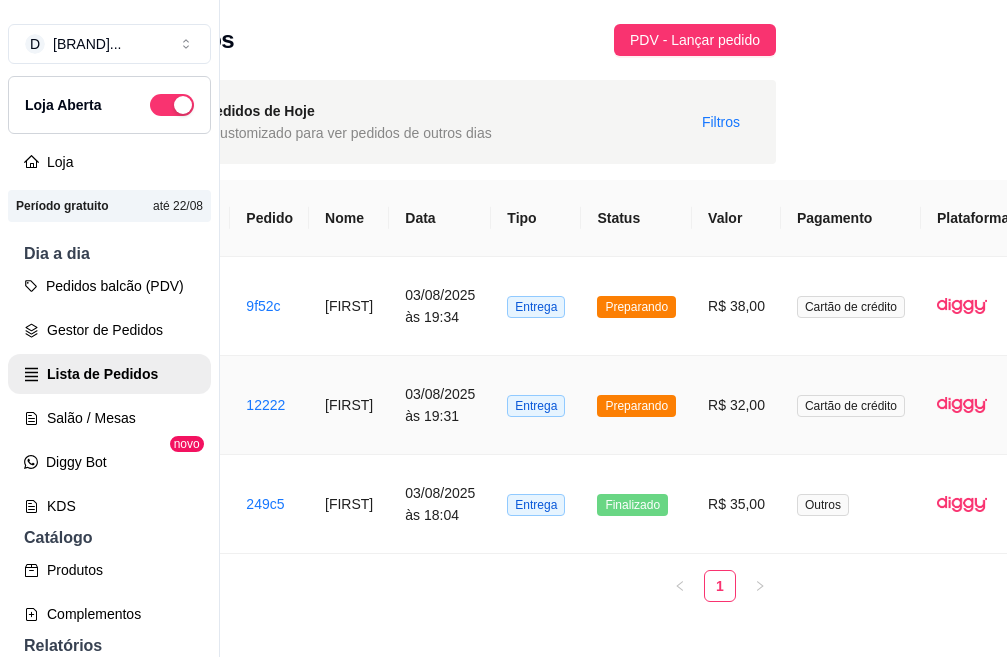 click on "03/08/2025 às 19:31" at bounding box center [440, 405] 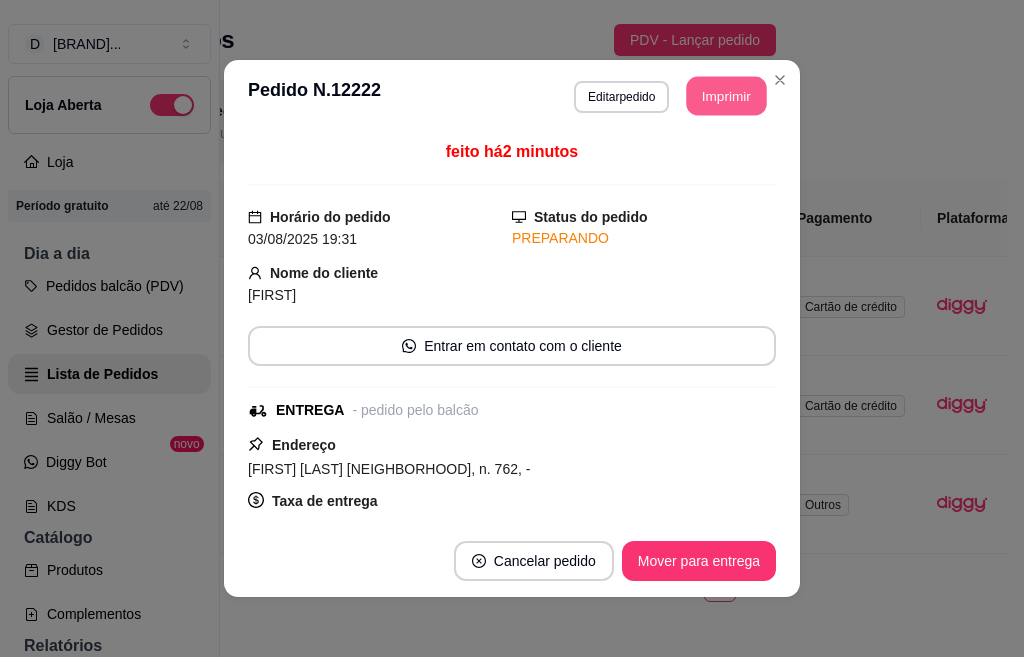 click on "Imprimir" at bounding box center [727, 96] 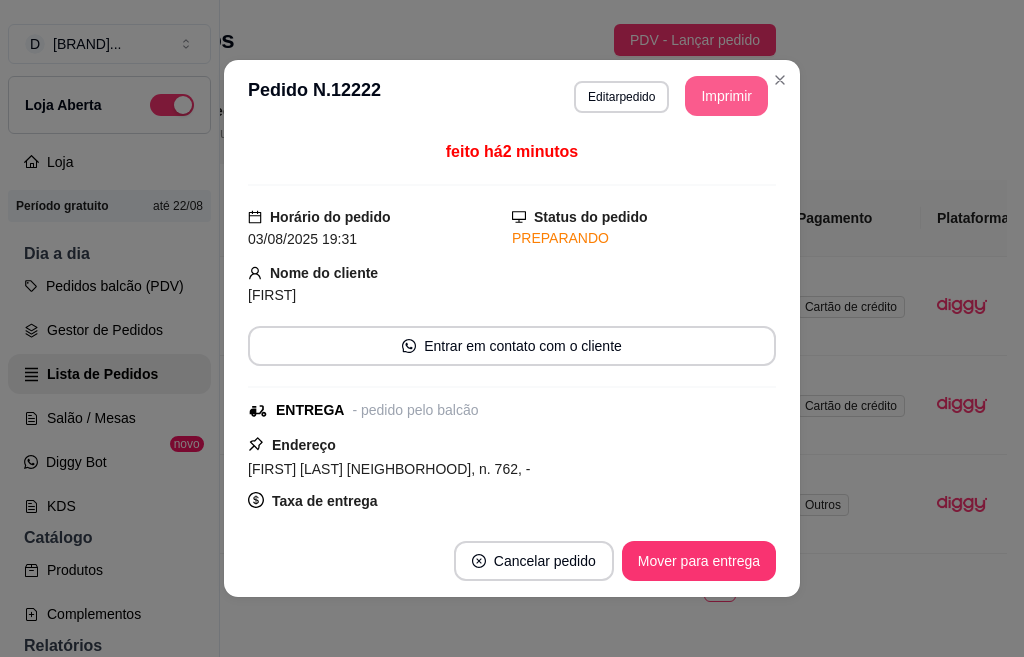 scroll, scrollTop: 0, scrollLeft: 0, axis: both 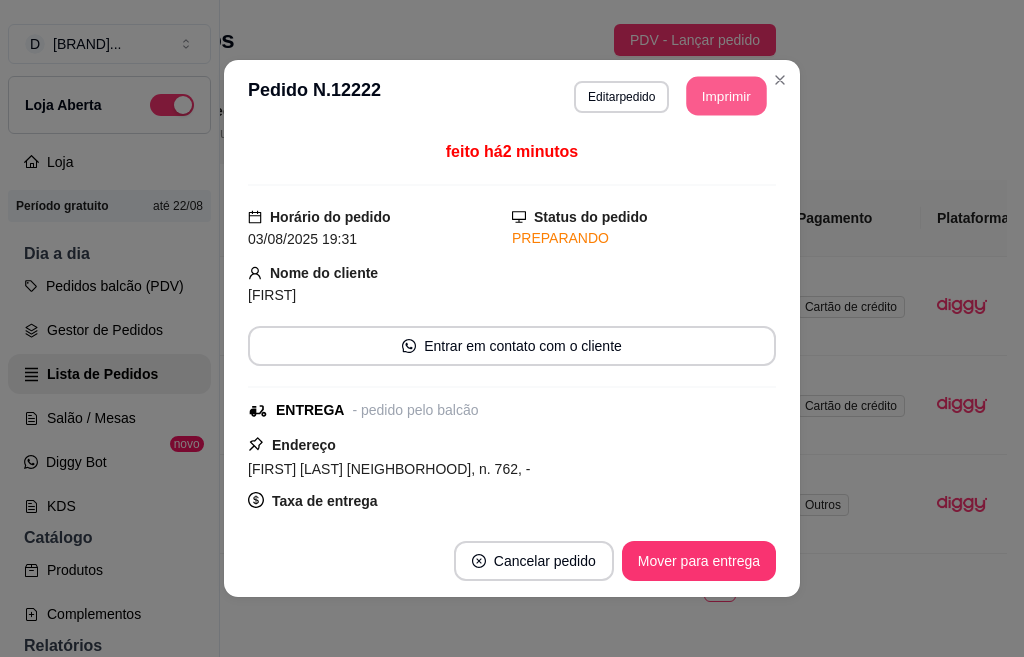 click on "Imprimir" at bounding box center (727, 96) 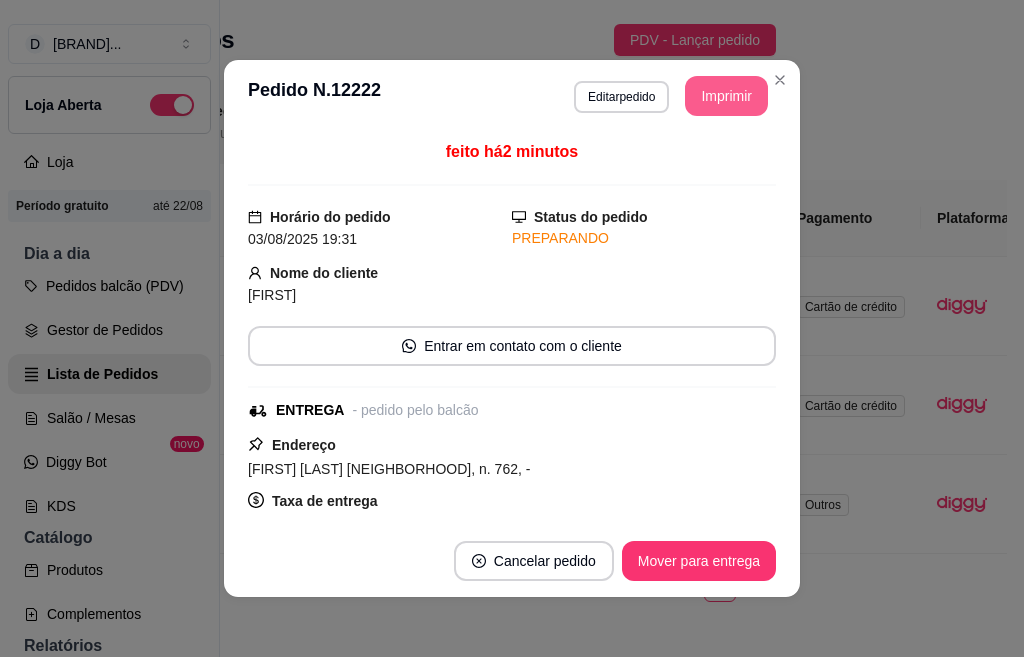 scroll, scrollTop: 0, scrollLeft: 0, axis: both 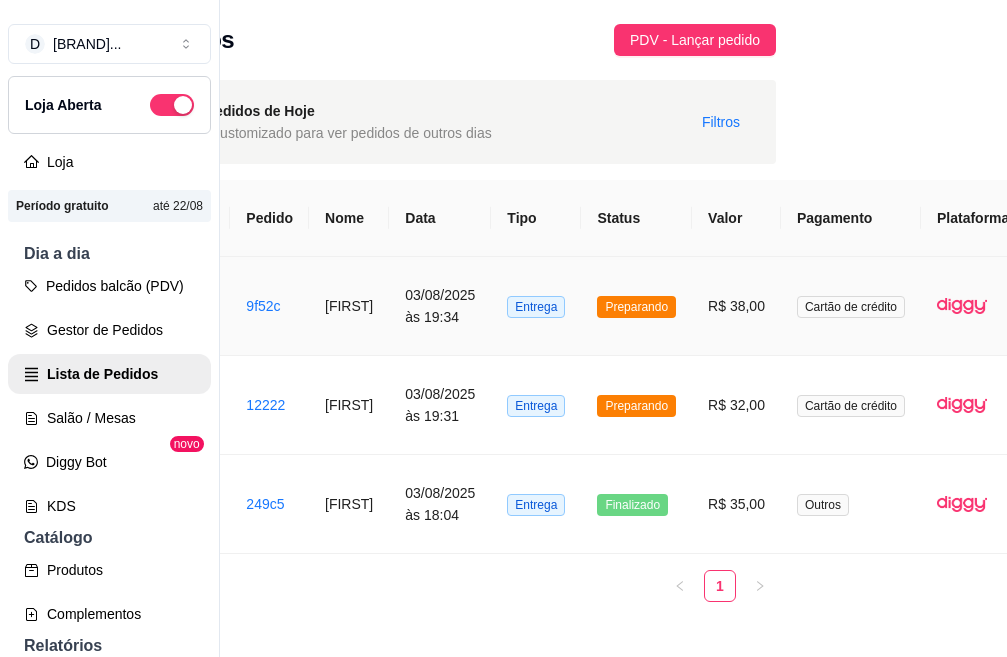 click on "[FIRST]" at bounding box center [349, 306] 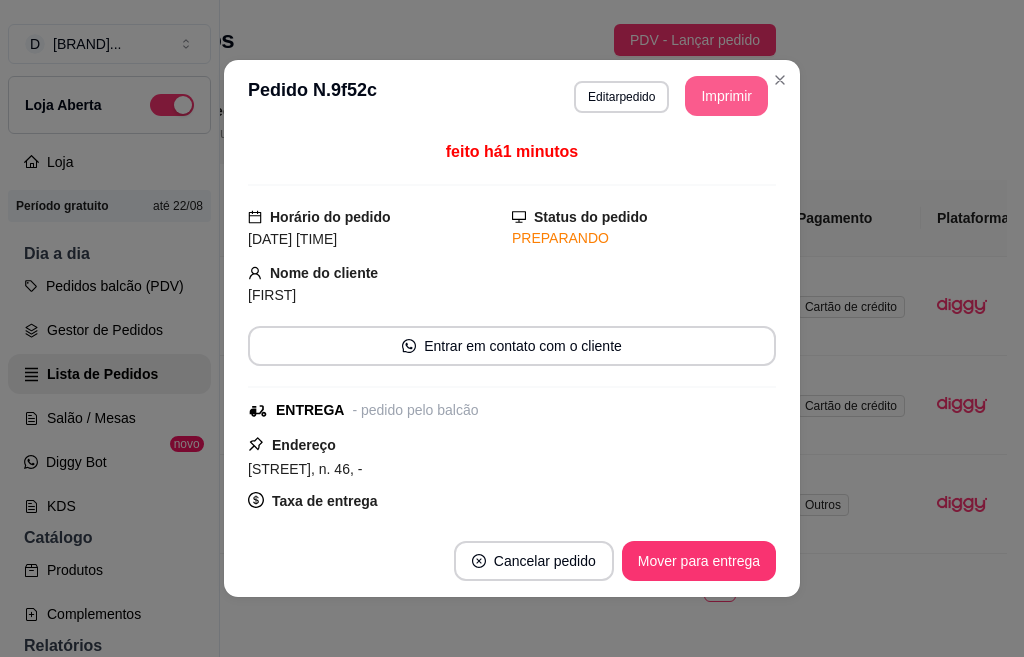 click on "Imprimir" at bounding box center (726, 96) 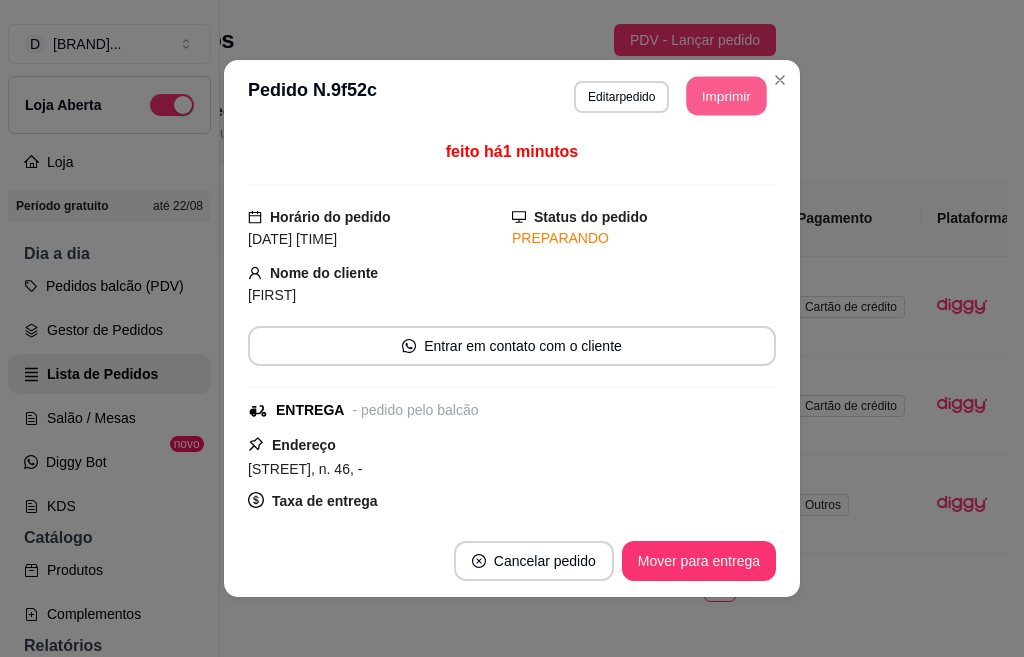 click on "Imprimir" at bounding box center [727, 96] 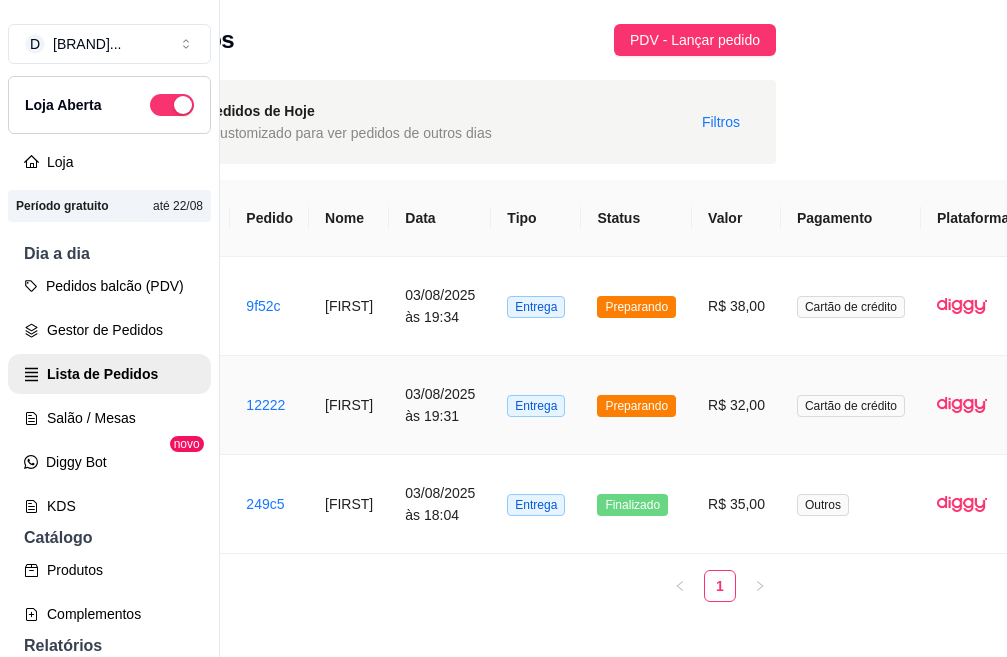click on "03/08/2025 às 19:31" at bounding box center (440, 405) 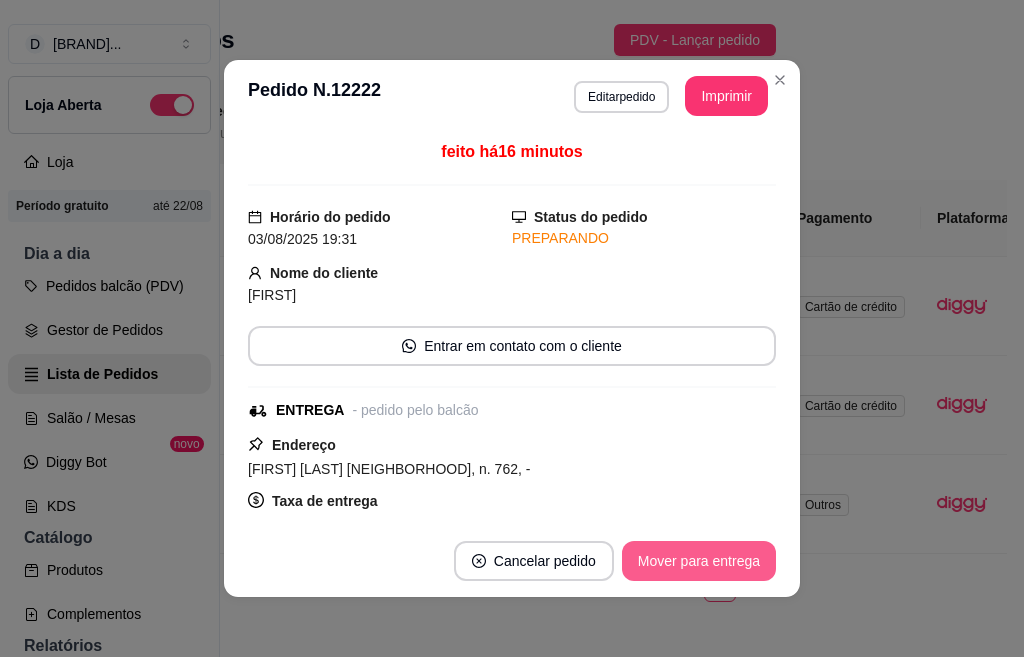 click on "Mover para entrega" at bounding box center [699, 561] 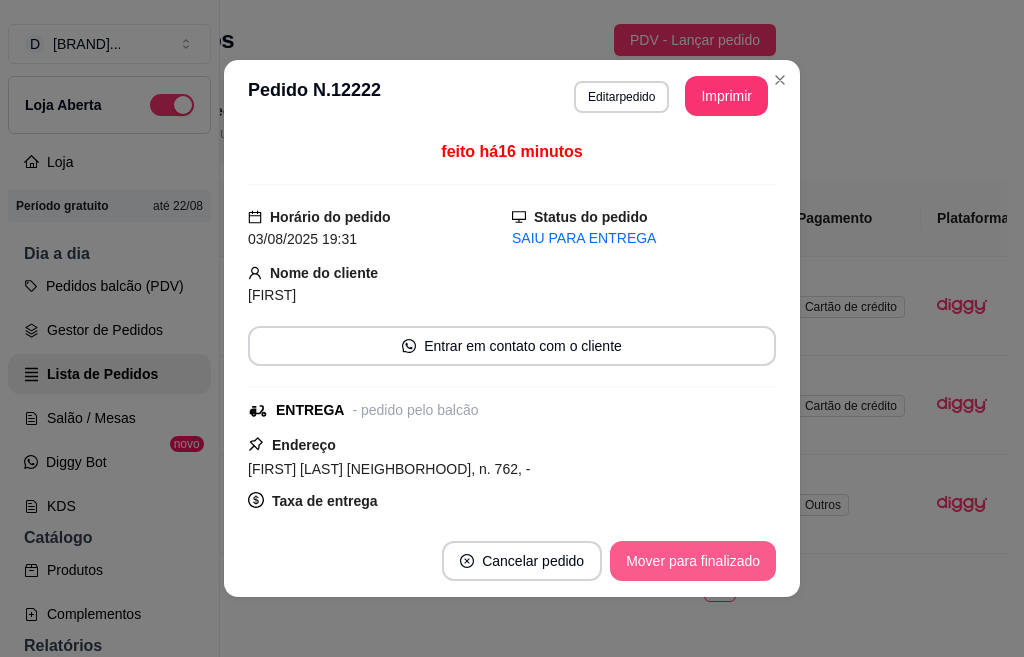click on "Mover para finalizado" at bounding box center [693, 561] 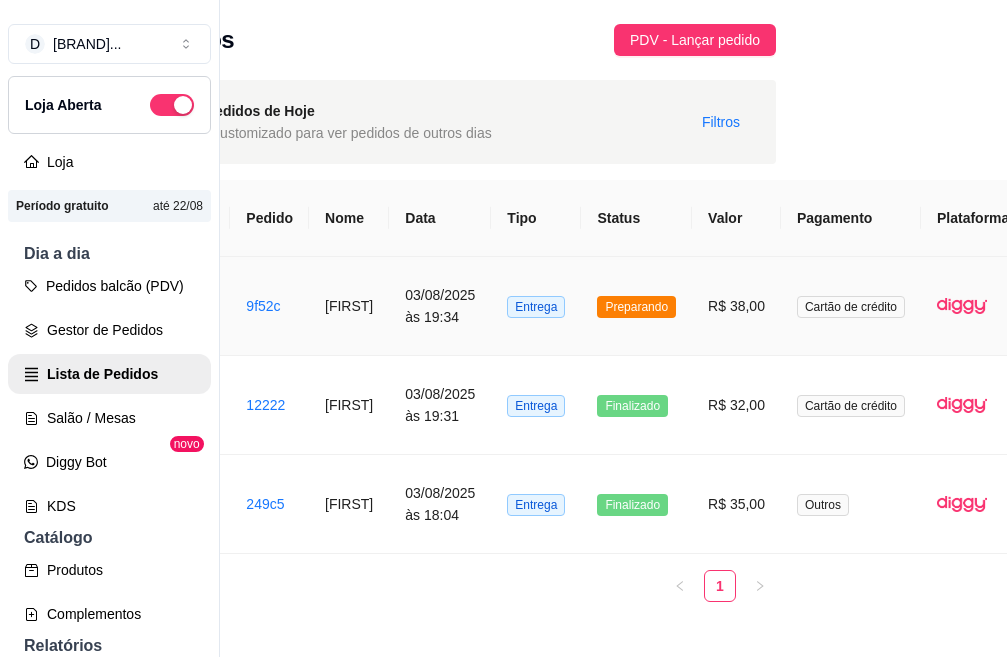 click on "Preparando" at bounding box center (636, 307) 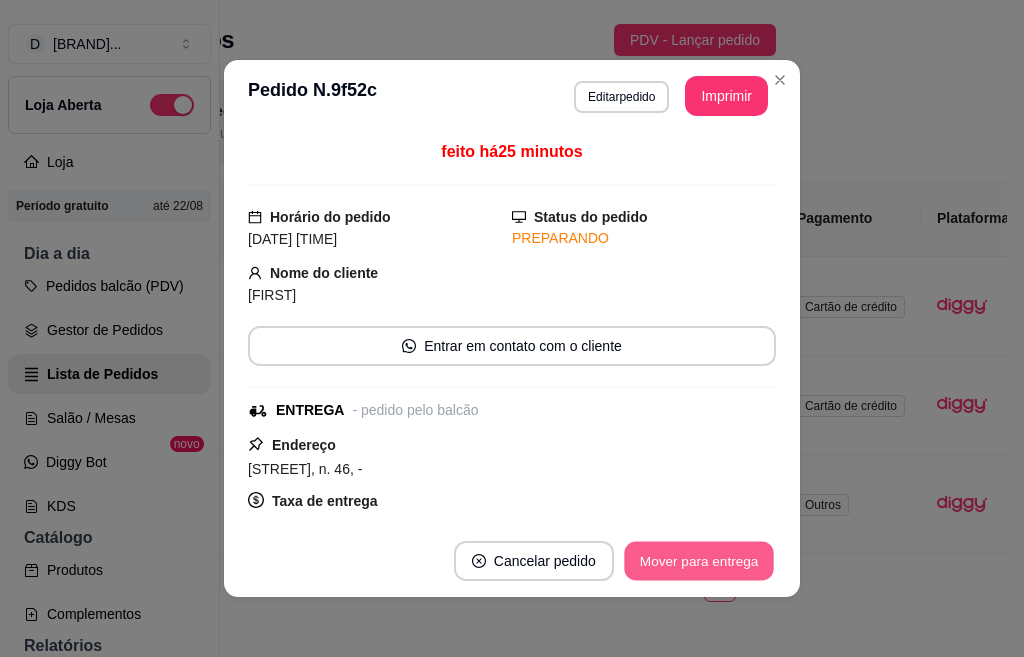 click on "Mover para entrega" at bounding box center (699, 561) 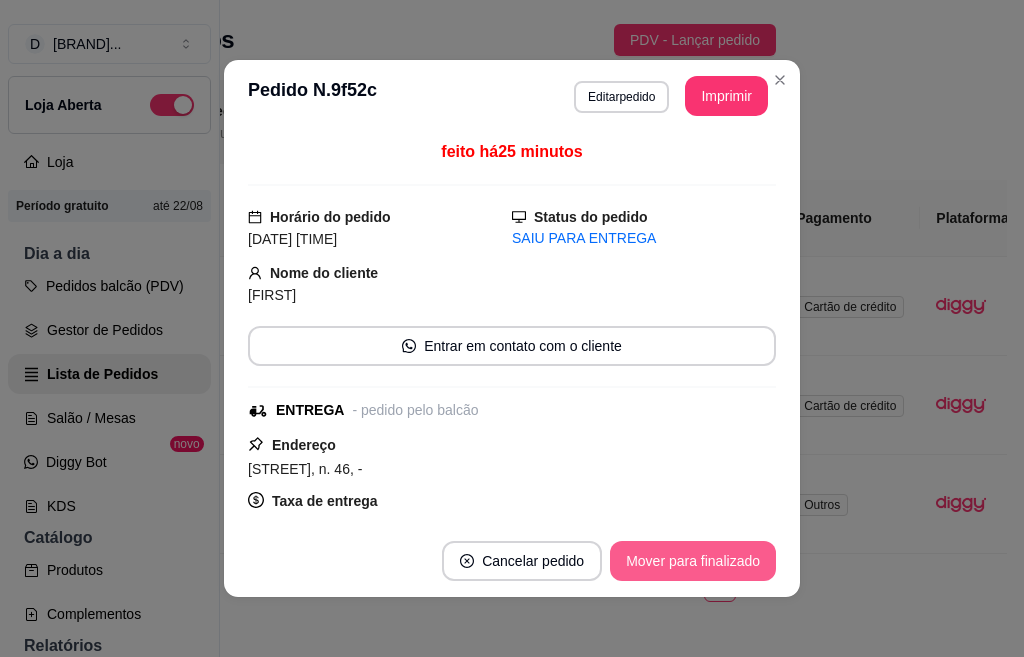 click on "Mover para finalizado" at bounding box center (693, 561) 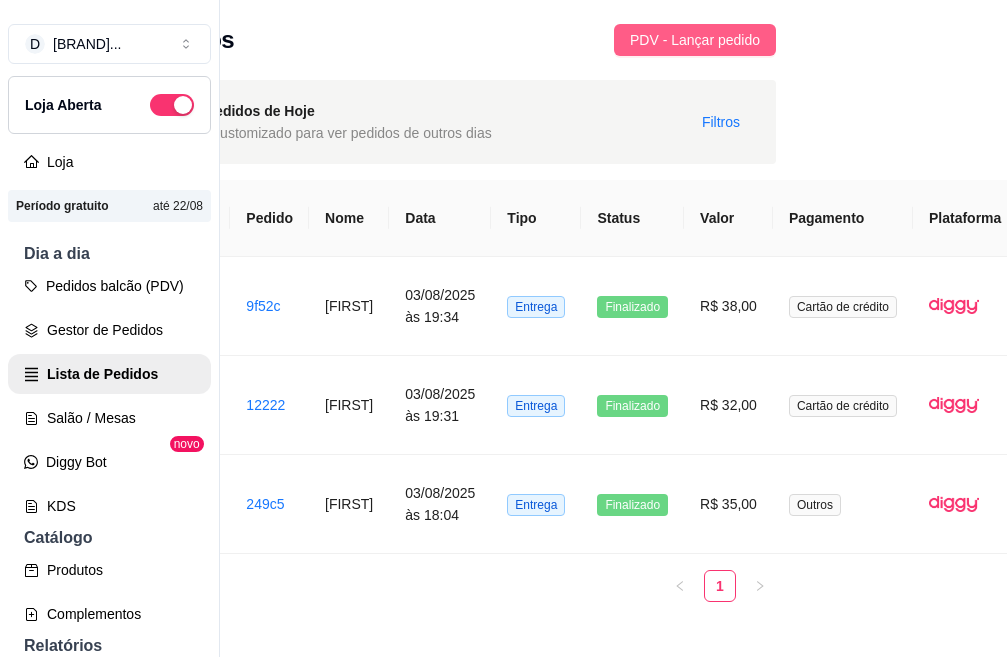 click on "PDV - Lançar pedido" at bounding box center [695, 40] 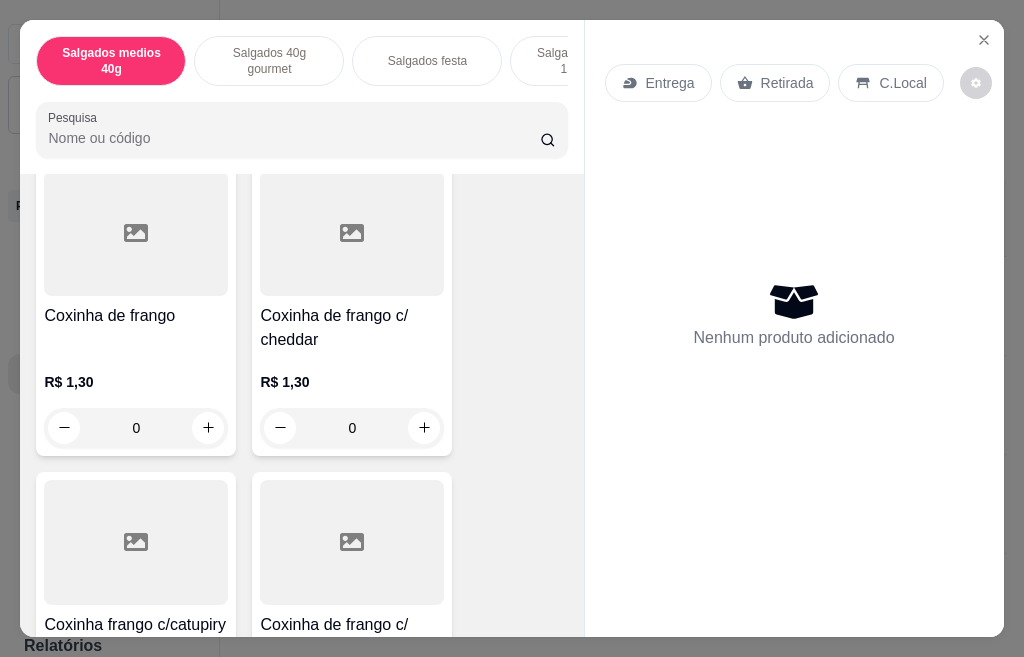 scroll, scrollTop: 160, scrollLeft: 0, axis: vertical 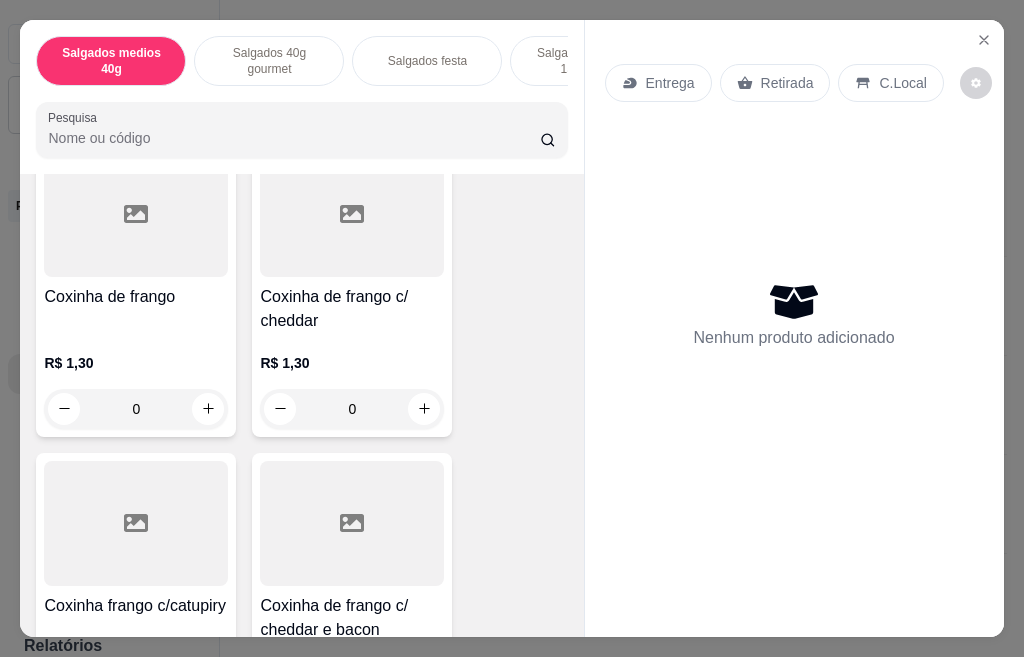 click on "Salgados festa" at bounding box center (427, 61) 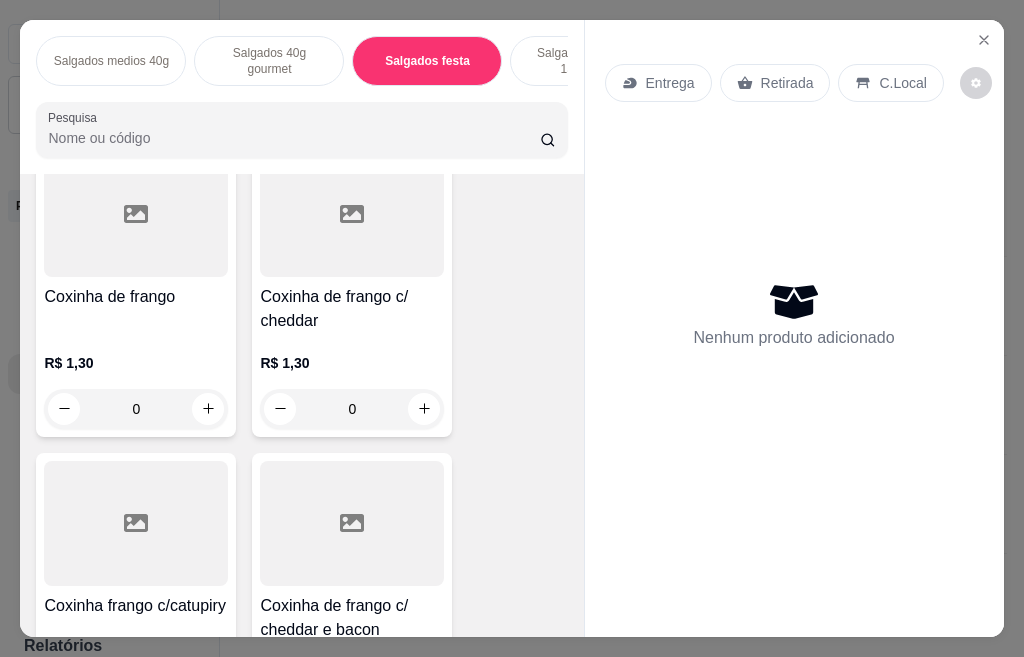 scroll, scrollTop: 53, scrollLeft: 0, axis: vertical 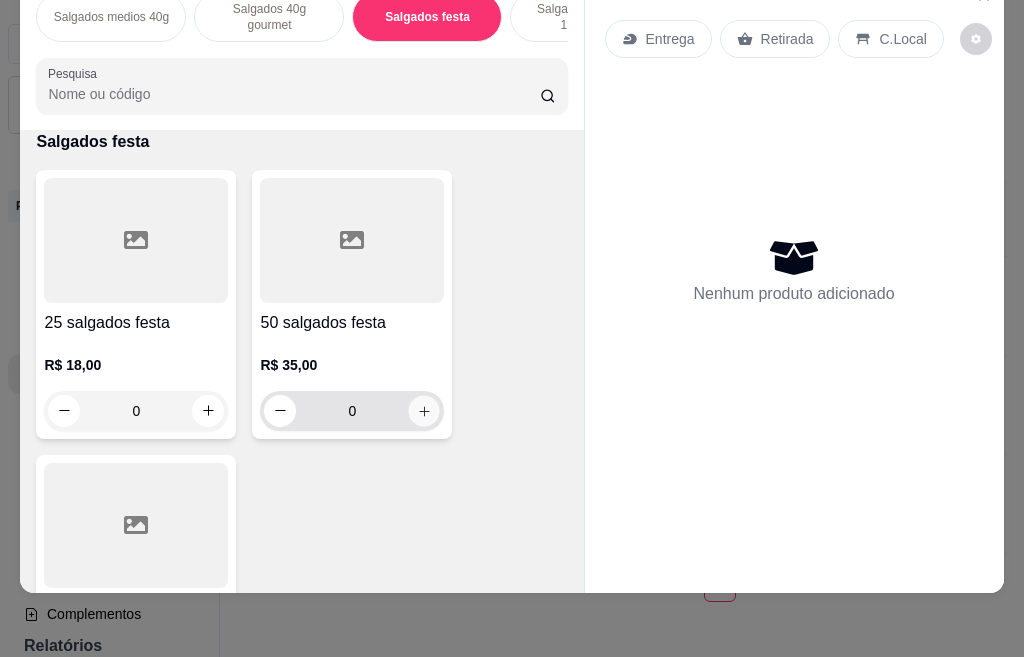 click 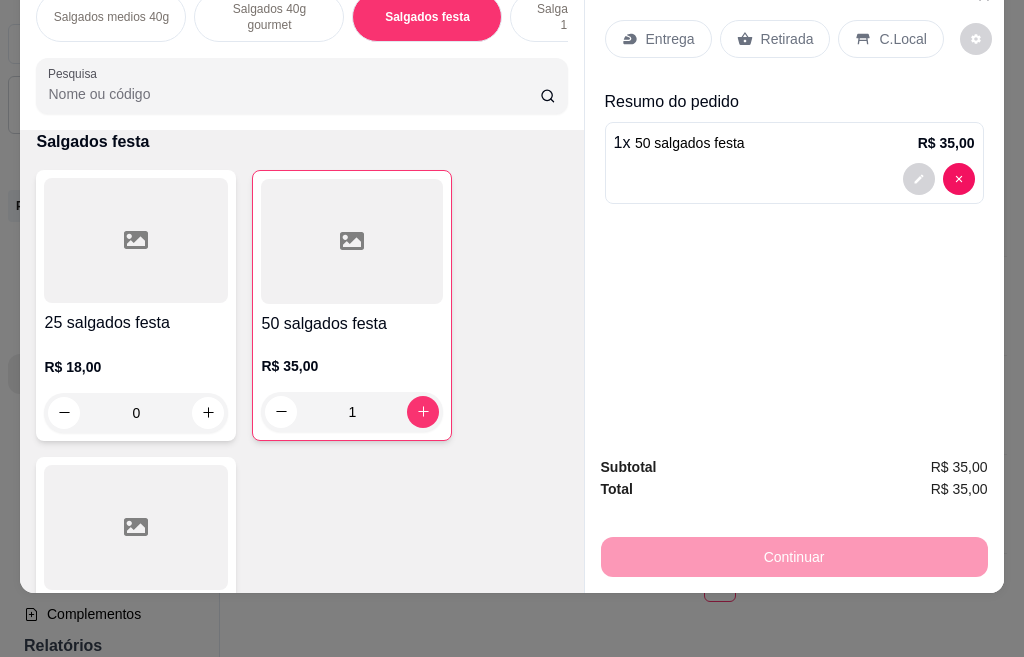 click on "Entrega" at bounding box center [670, 39] 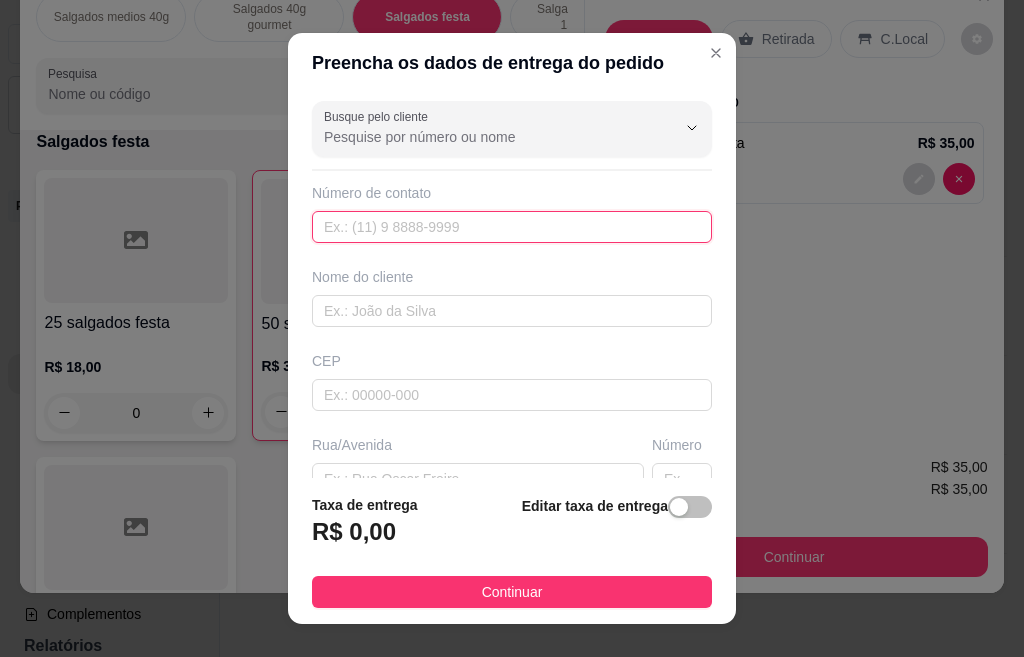 click at bounding box center [512, 227] 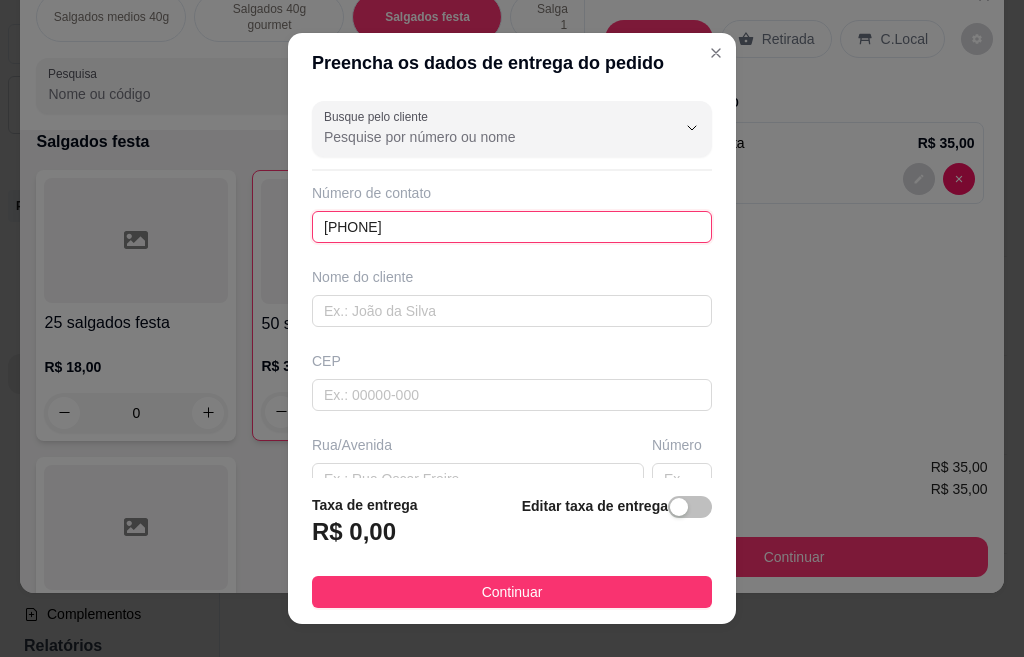 type on "[PHONE]" 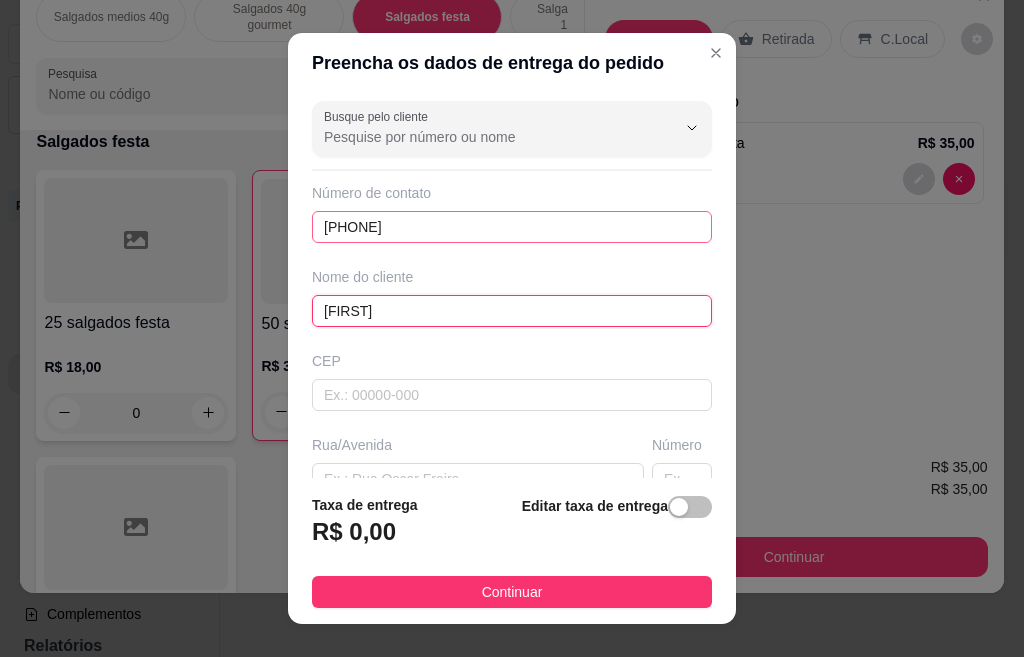 type on "[FIRST]" 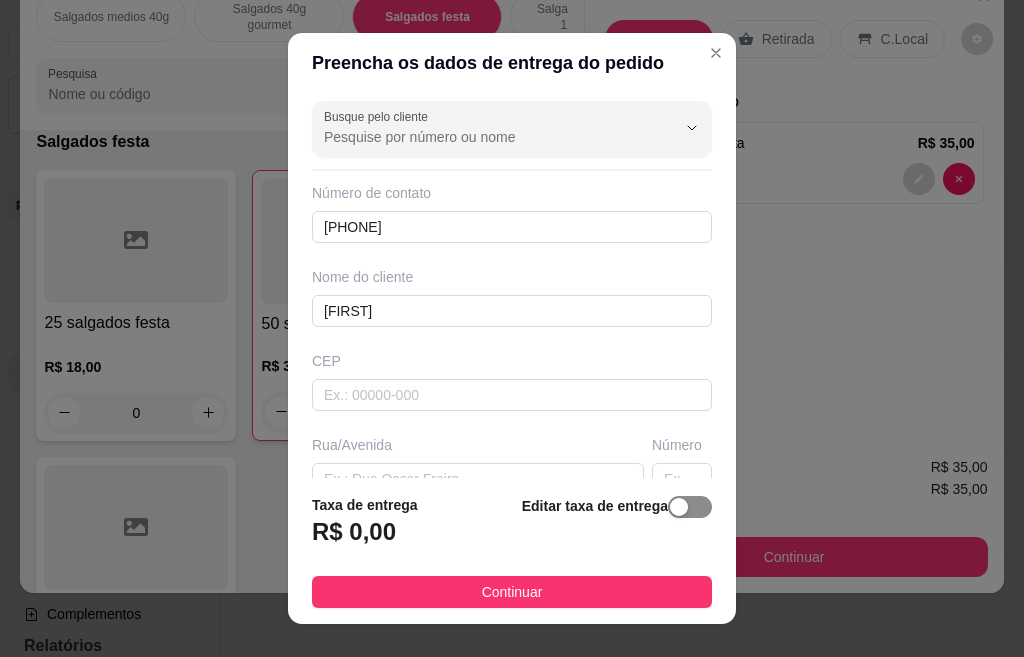 click at bounding box center (690, 507) 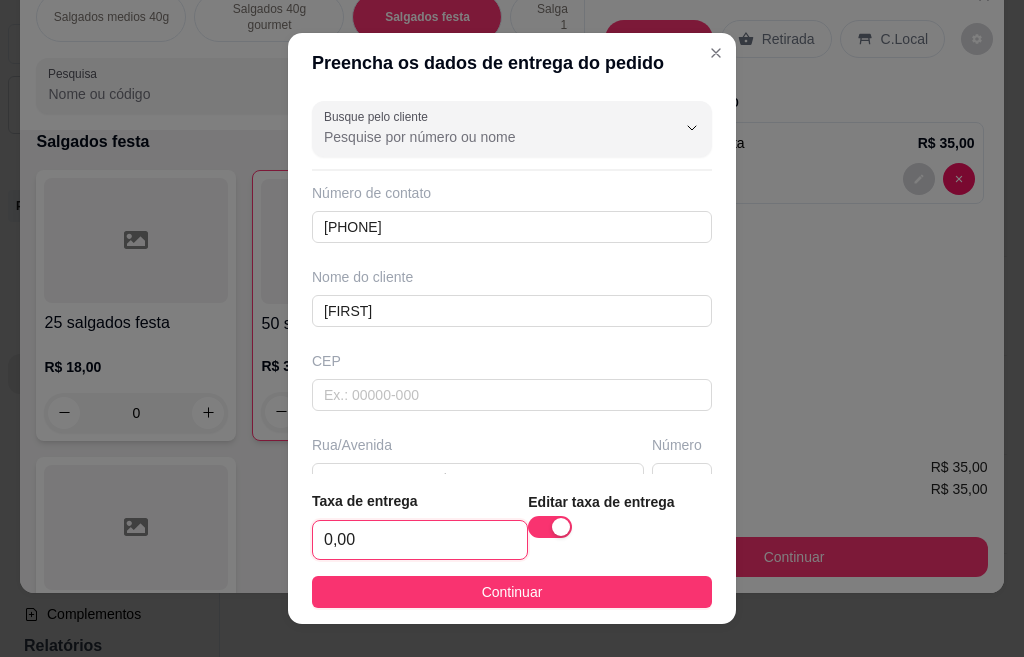click on "0,00" at bounding box center (420, 540) 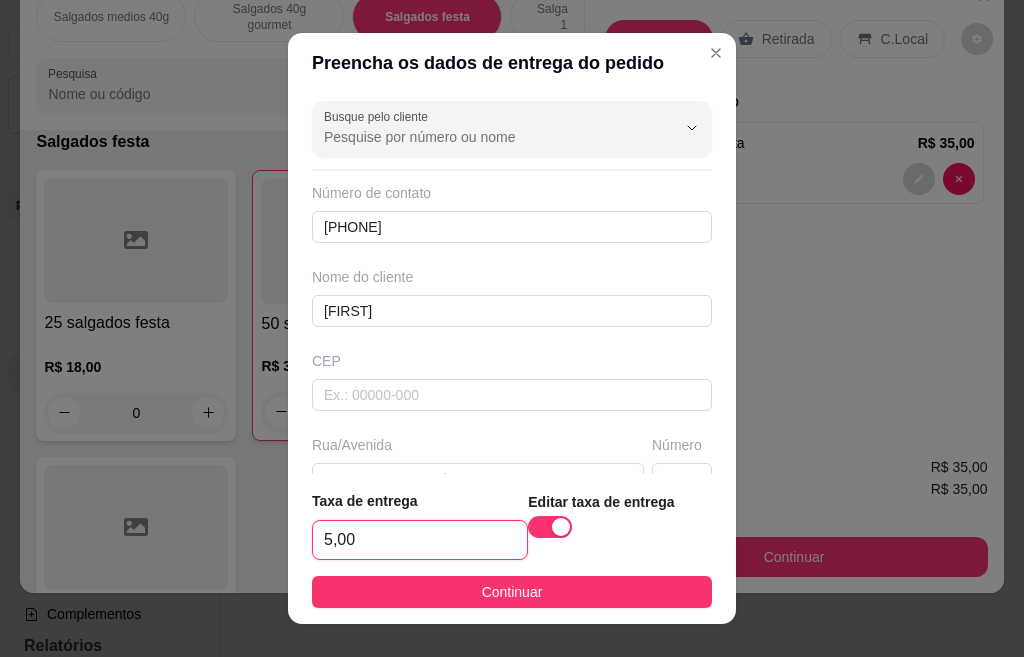 type on "5,00" 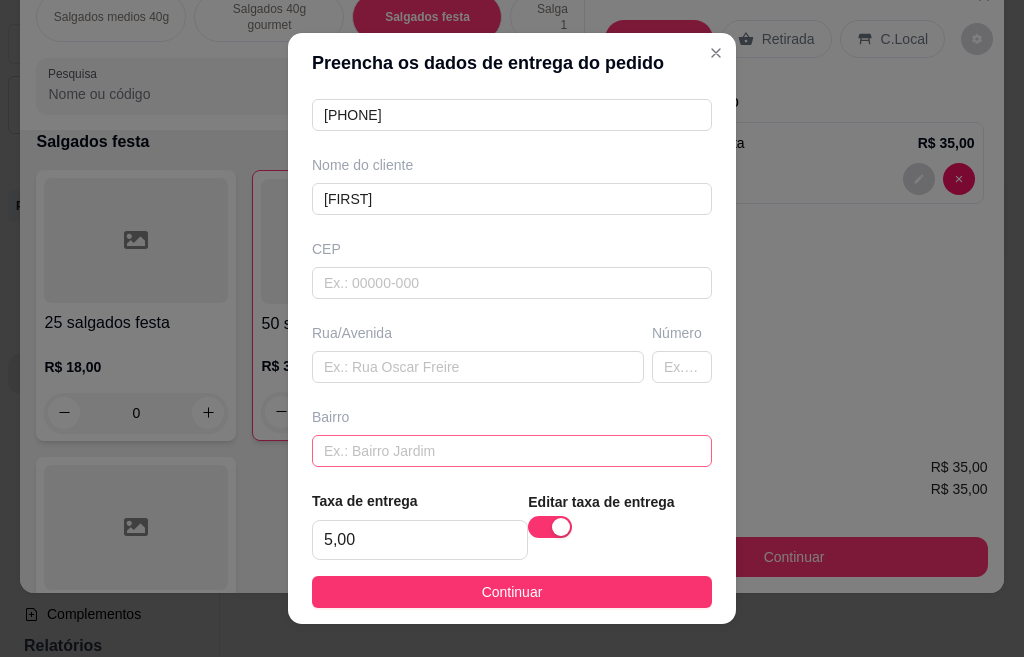 scroll, scrollTop: 136, scrollLeft: 0, axis: vertical 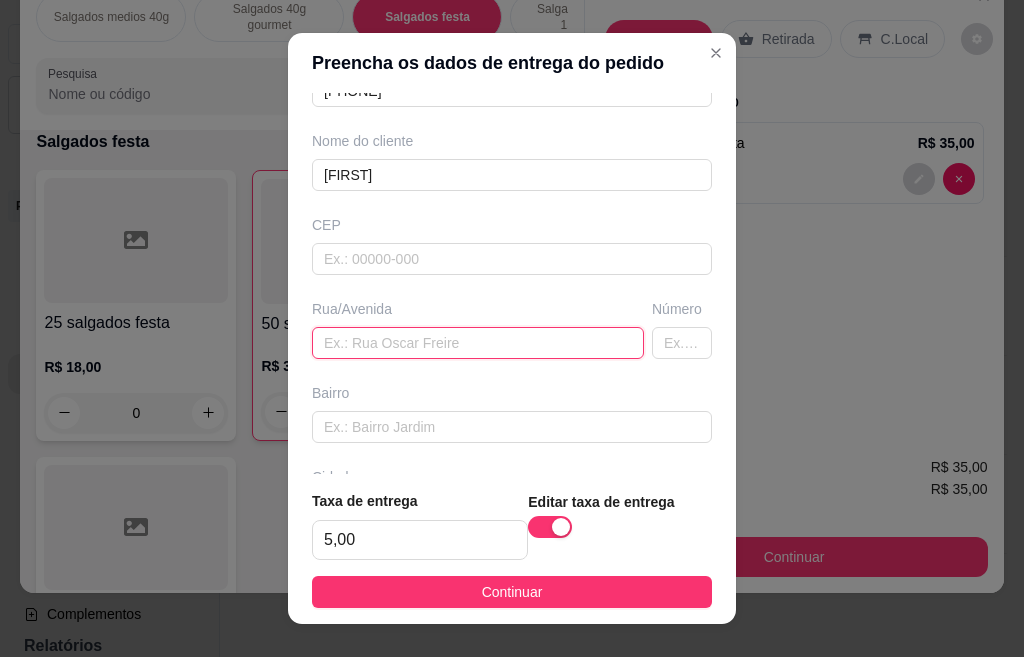 click at bounding box center [478, 343] 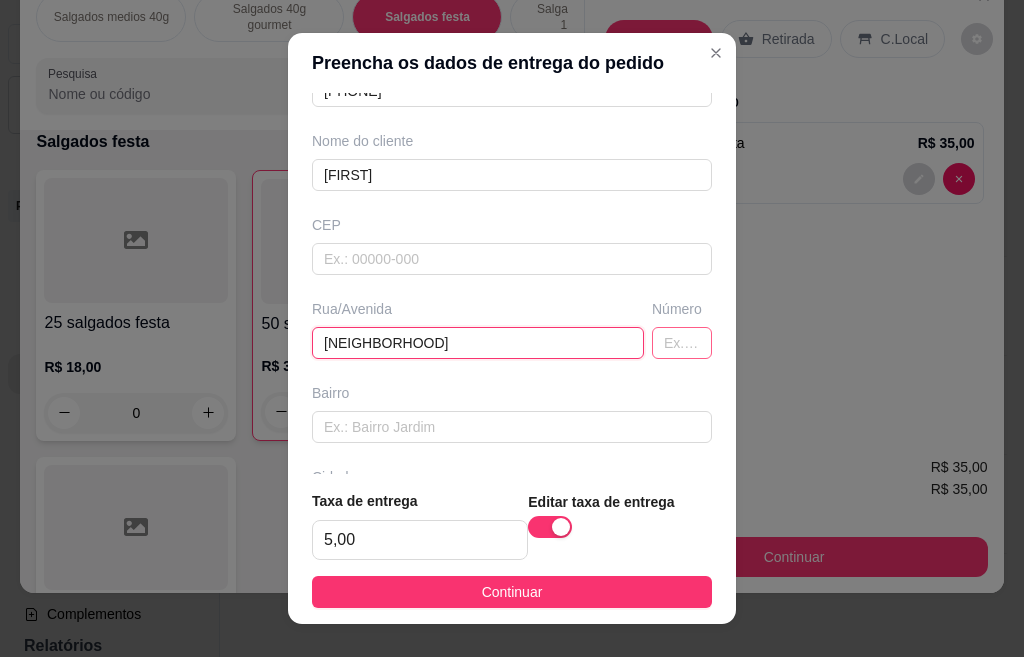 type on "[NEIGHBORHOOD]" 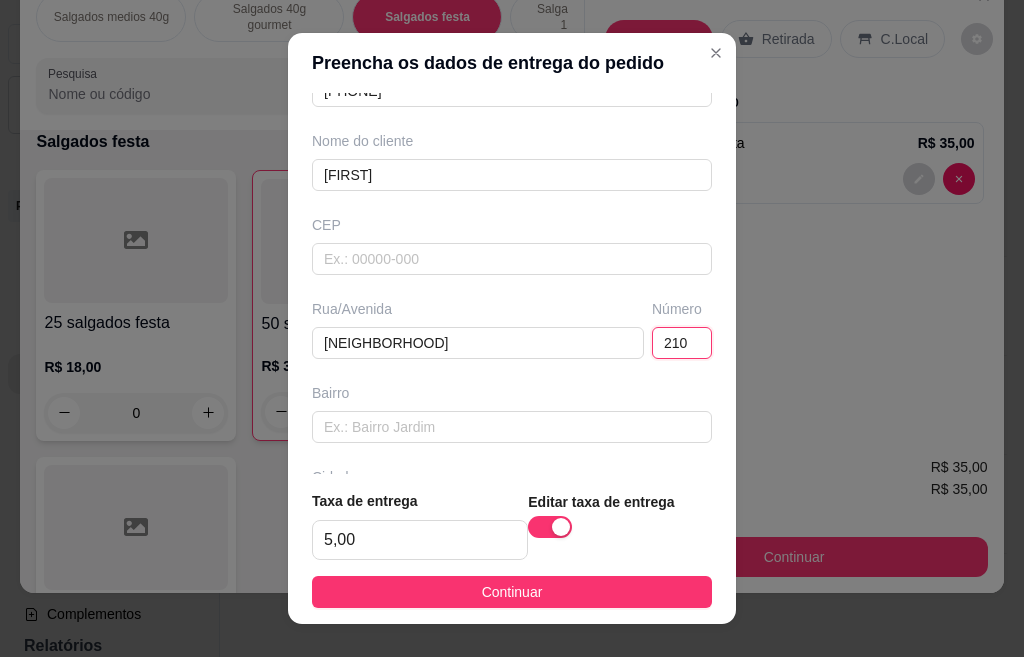 scroll, scrollTop: 293, scrollLeft: 0, axis: vertical 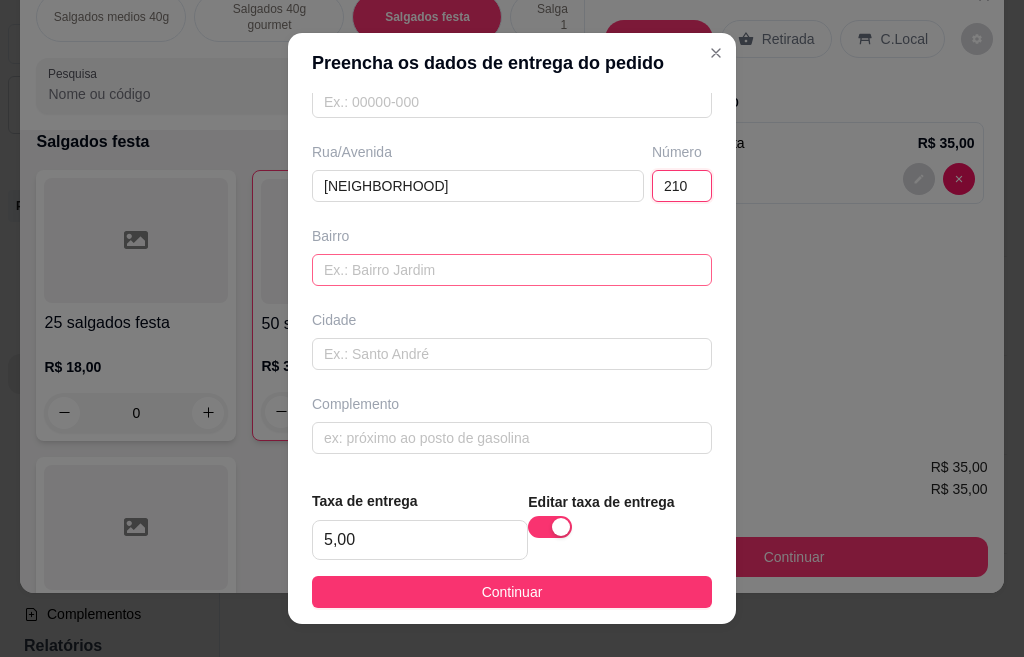 type on "210" 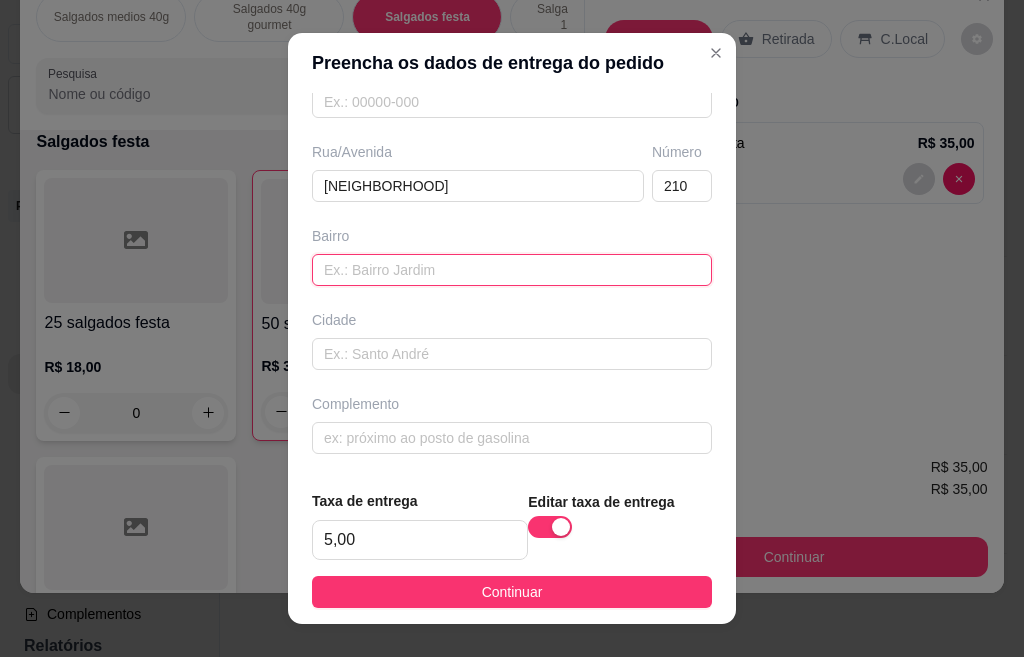 click at bounding box center [512, 270] 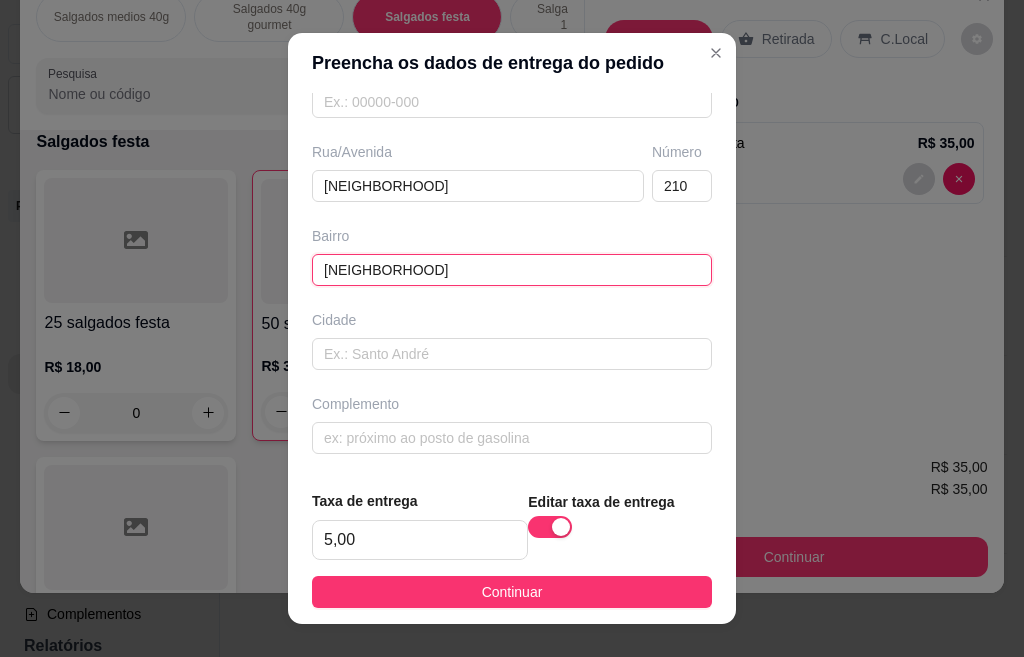 scroll, scrollTop: 31, scrollLeft: 0, axis: vertical 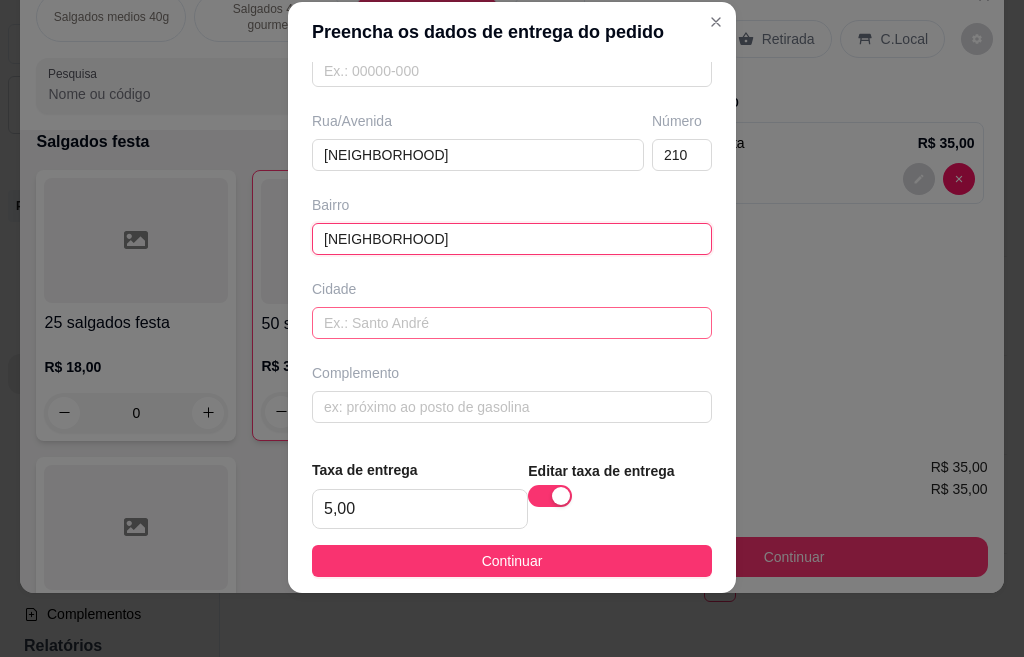type on "[NEIGHBORHOOD]" 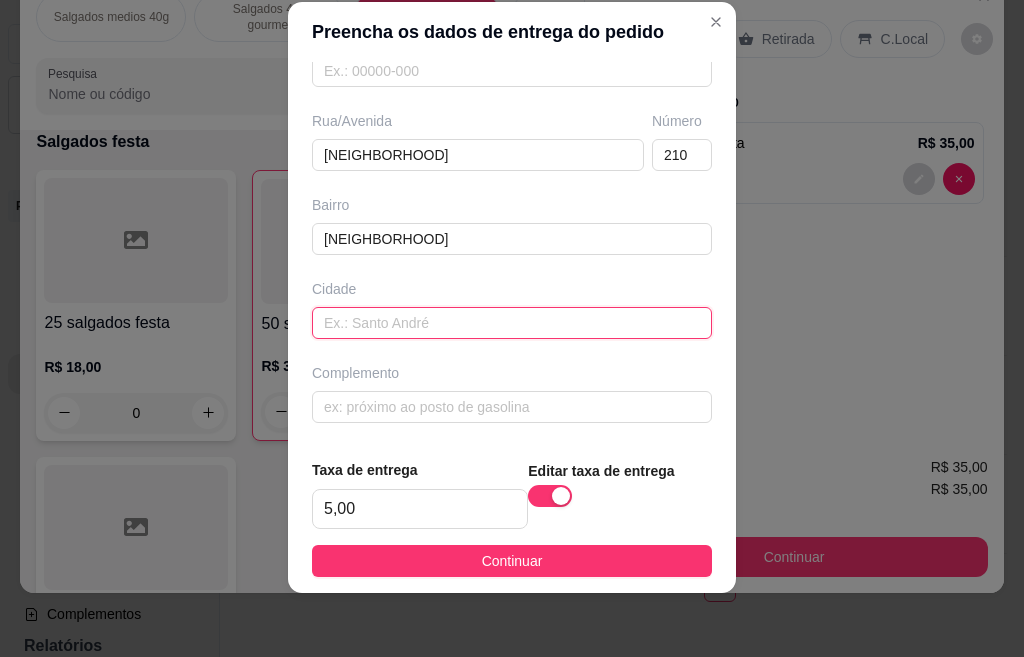 click at bounding box center (512, 323) 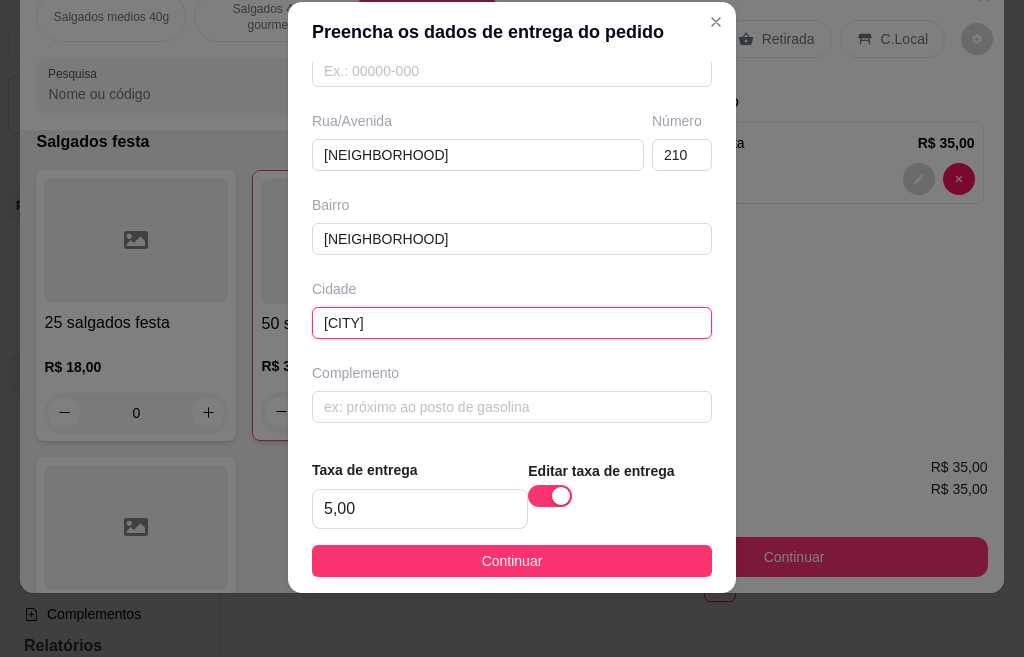 type on "[CITY]" 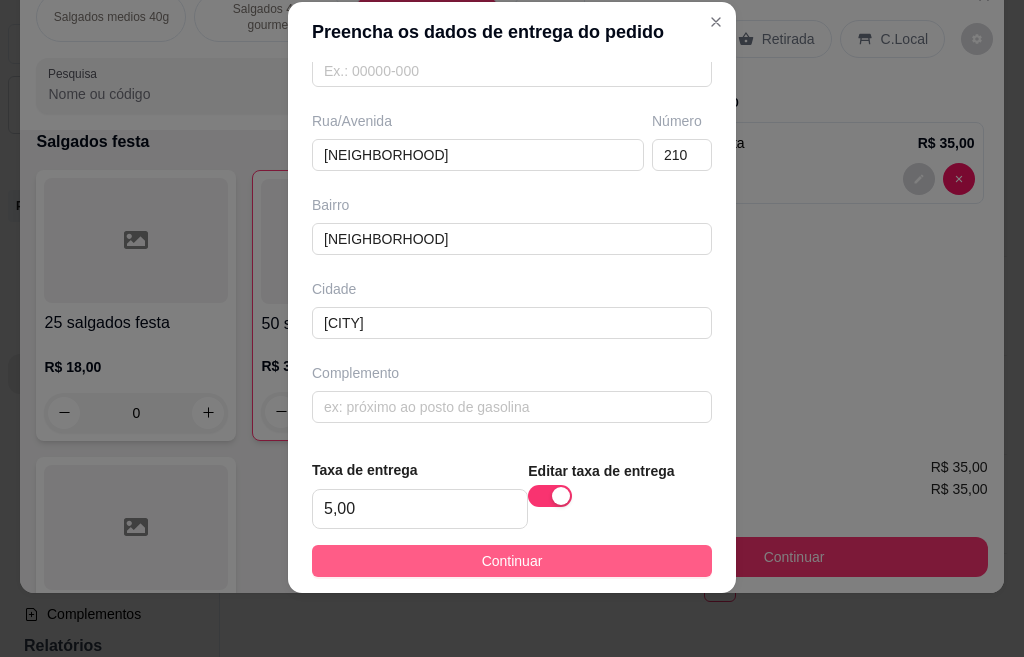 click on "Continuar" at bounding box center (512, 561) 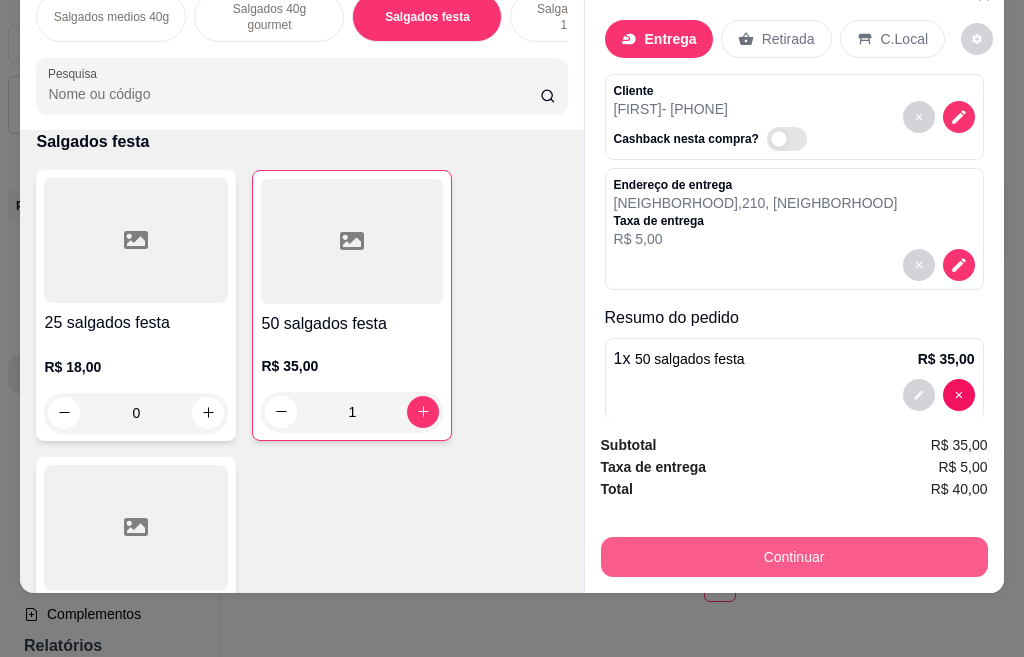 click on "Continuar" at bounding box center [794, 557] 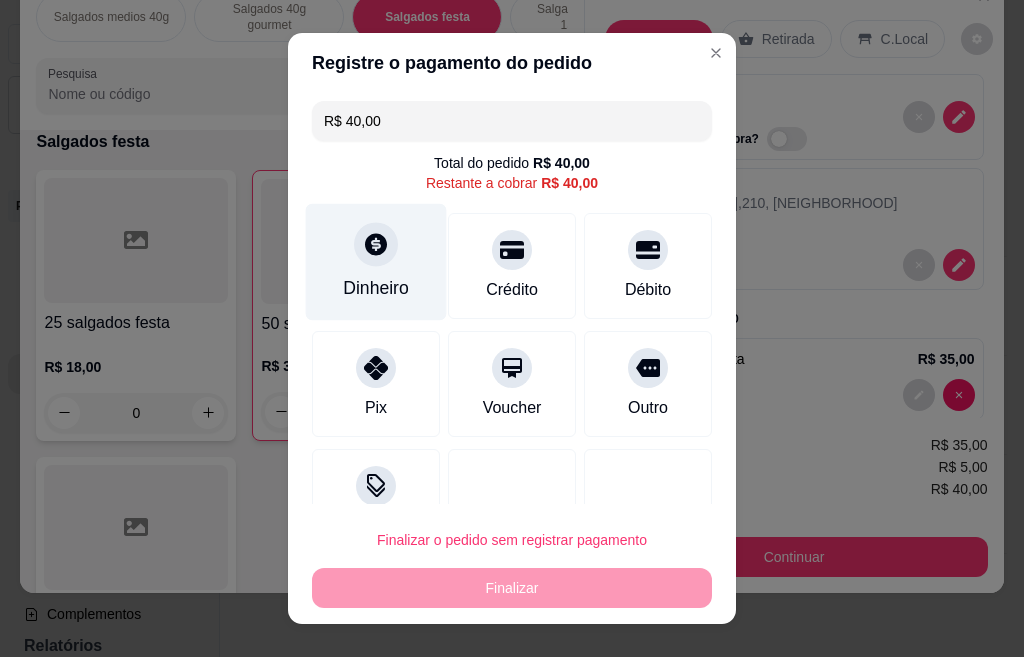click 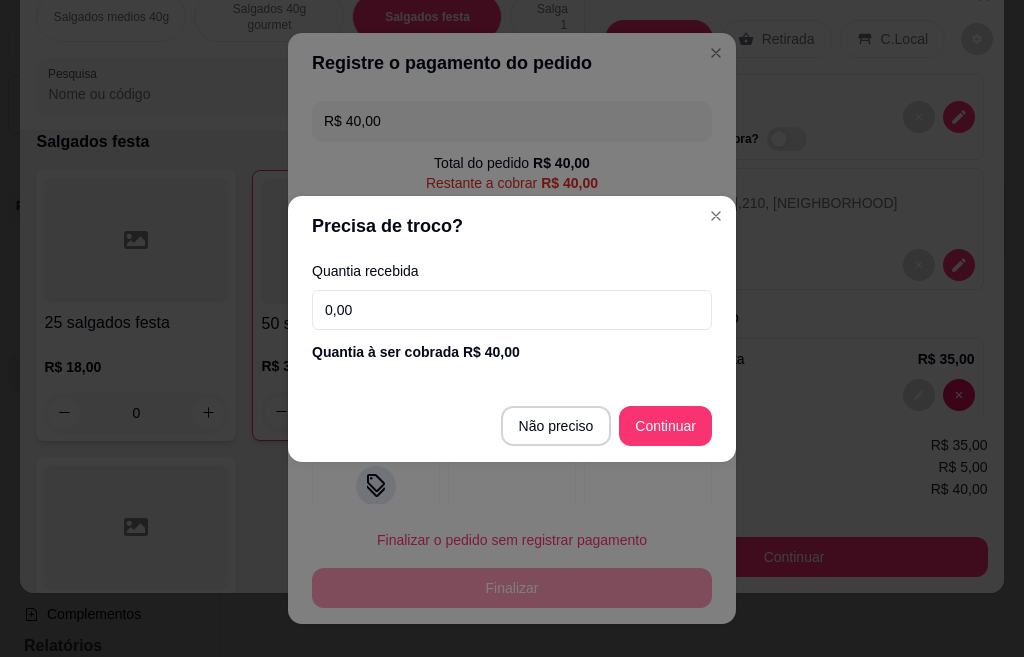 click on "0,00" at bounding box center [512, 310] 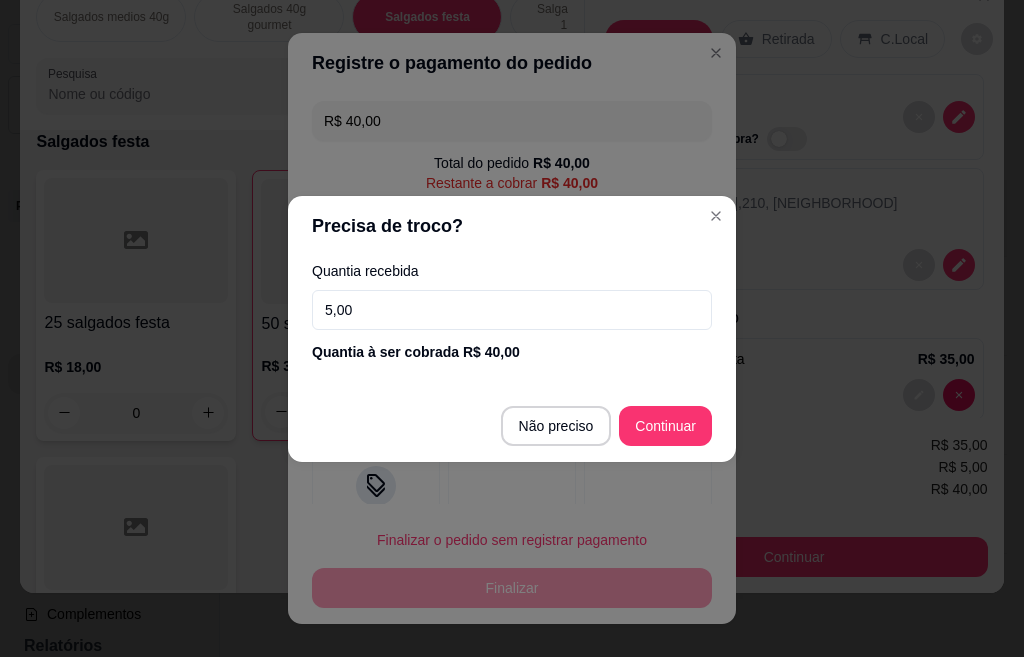type on "50,00" 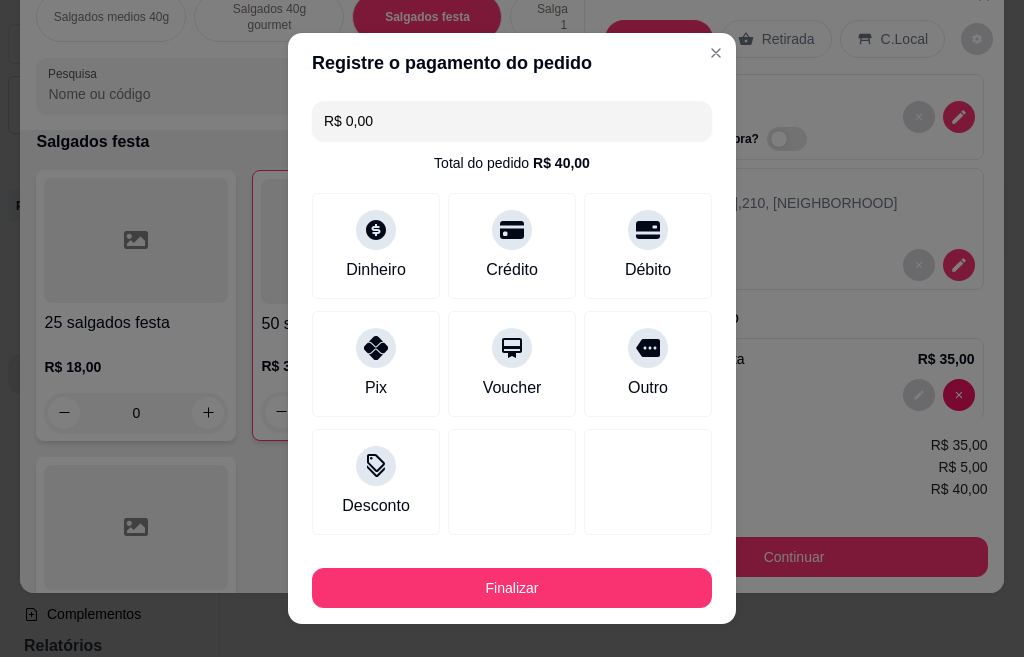 type on "R$ 0,00" 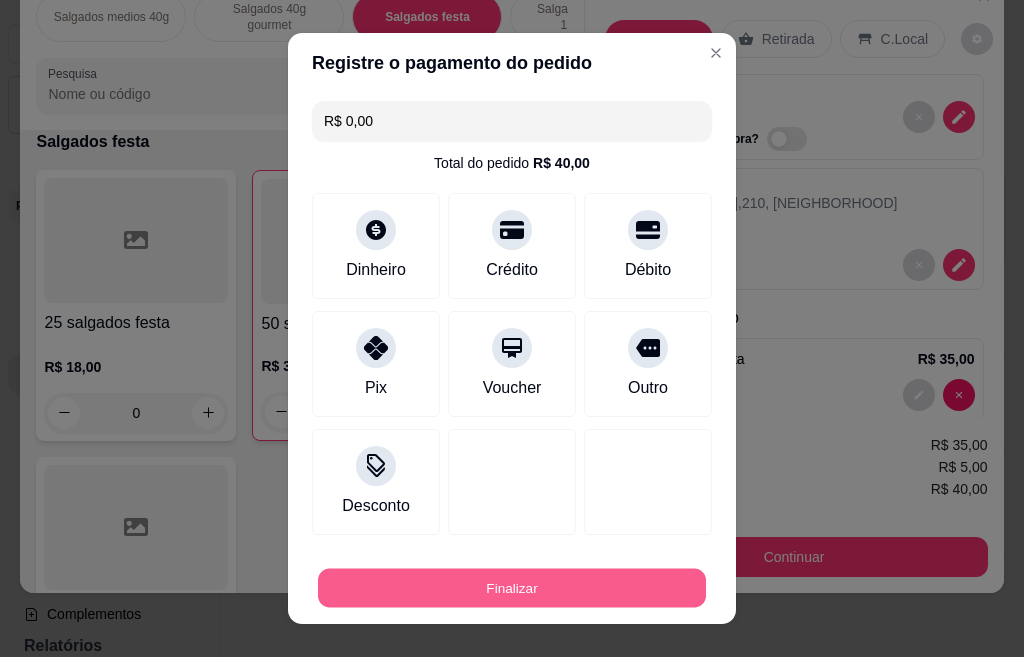 click on "Finalizar" at bounding box center [512, 588] 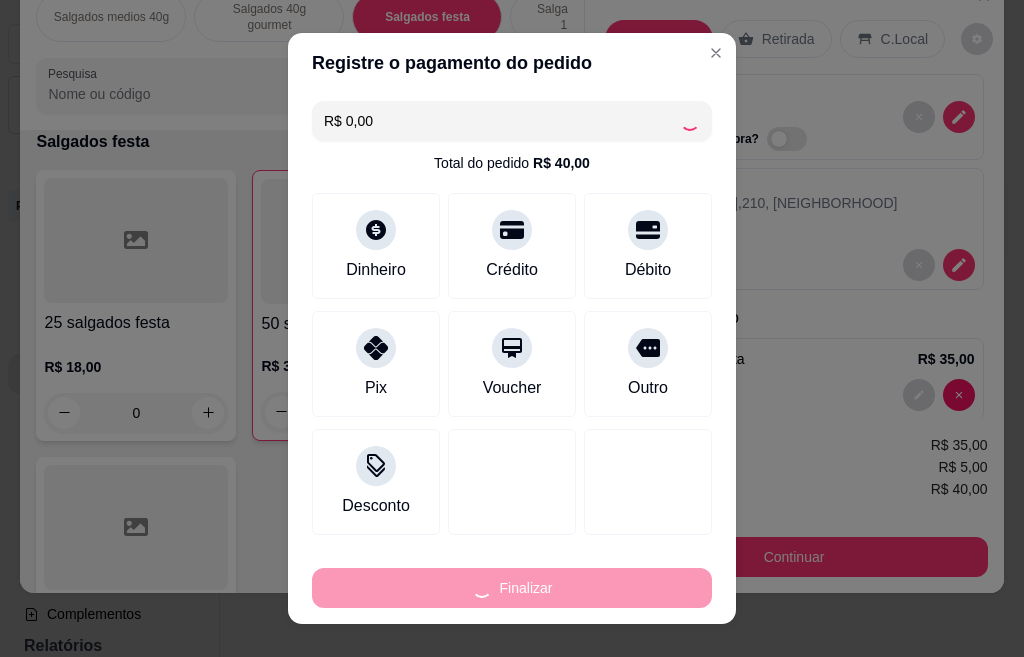type on "0" 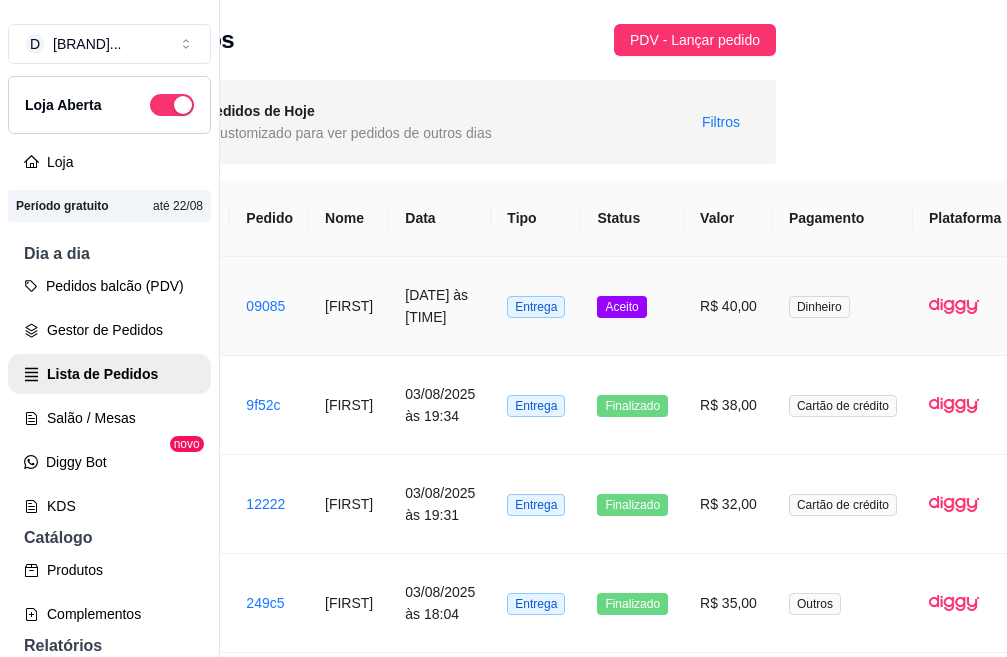 click on "[DATE] às [TIME]" at bounding box center (440, 306) 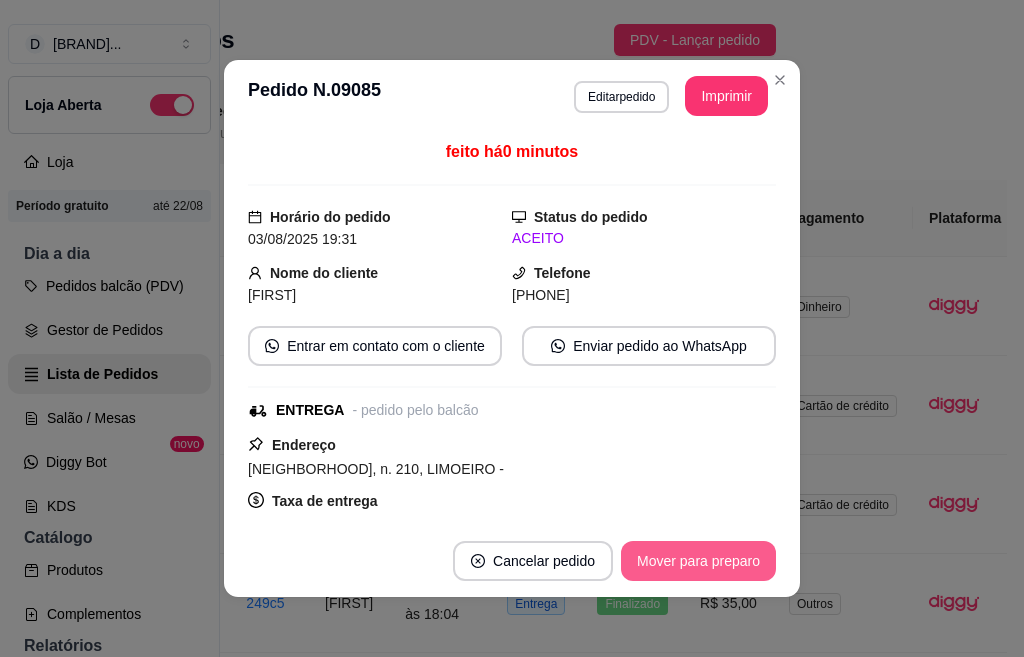 click on "Mover para preparo" at bounding box center [698, 561] 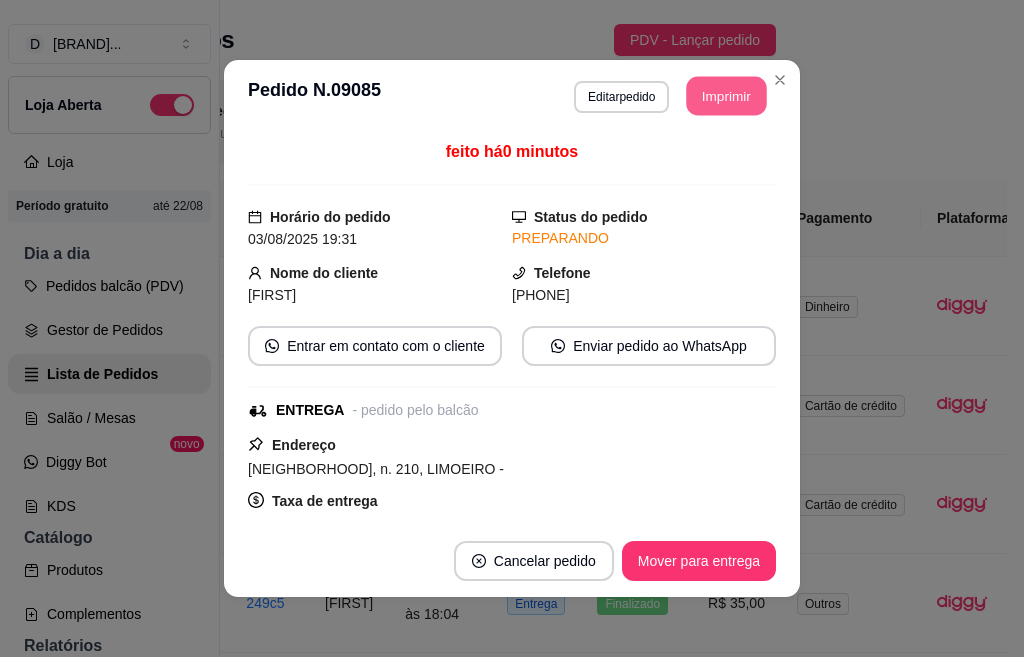click on "Imprimir" at bounding box center (727, 96) 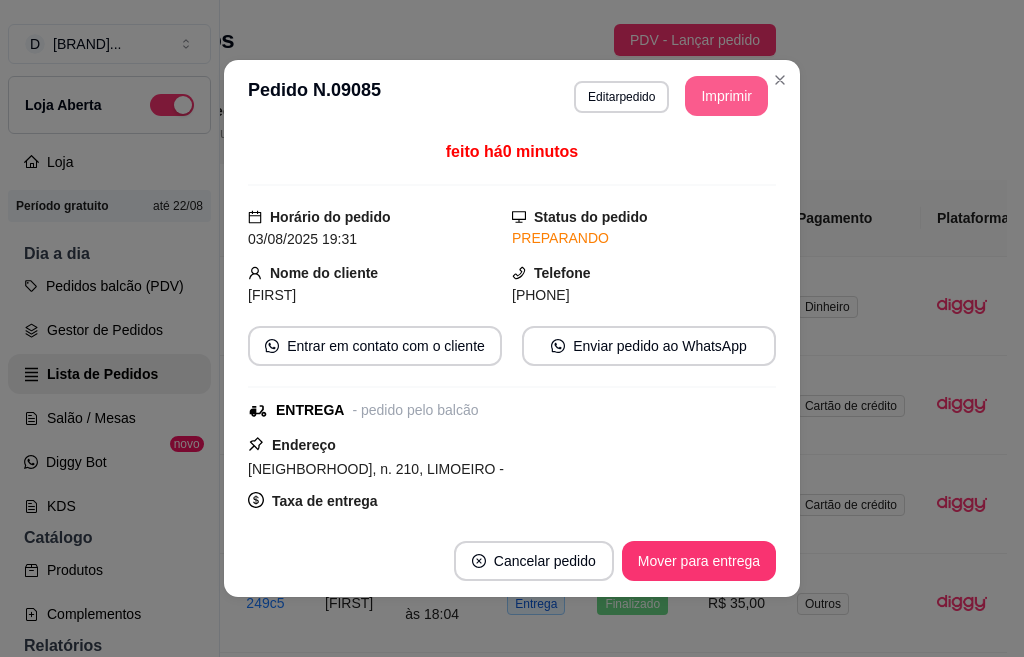 click on "Imprimir" at bounding box center [726, 96] 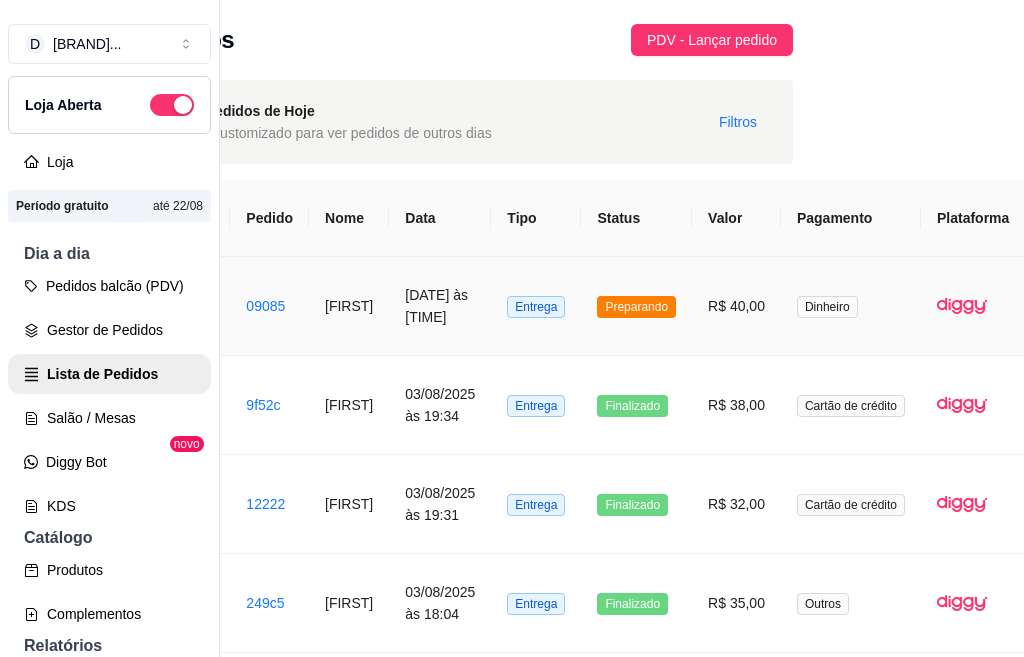 click on "[DATE] às [TIME]" at bounding box center [440, 306] 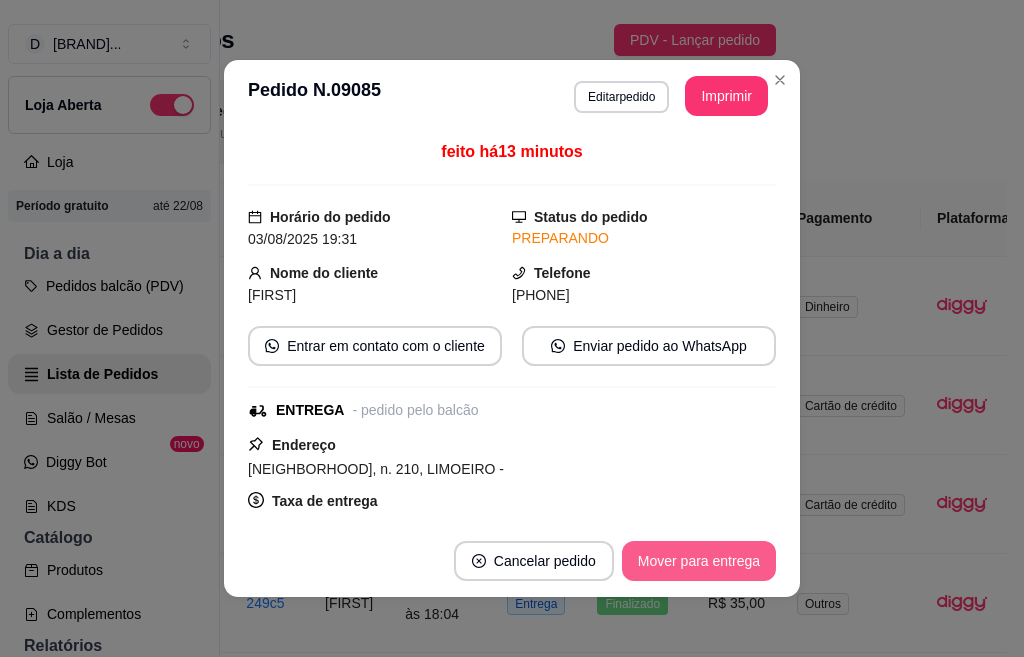 click on "Mover para entrega" at bounding box center (699, 561) 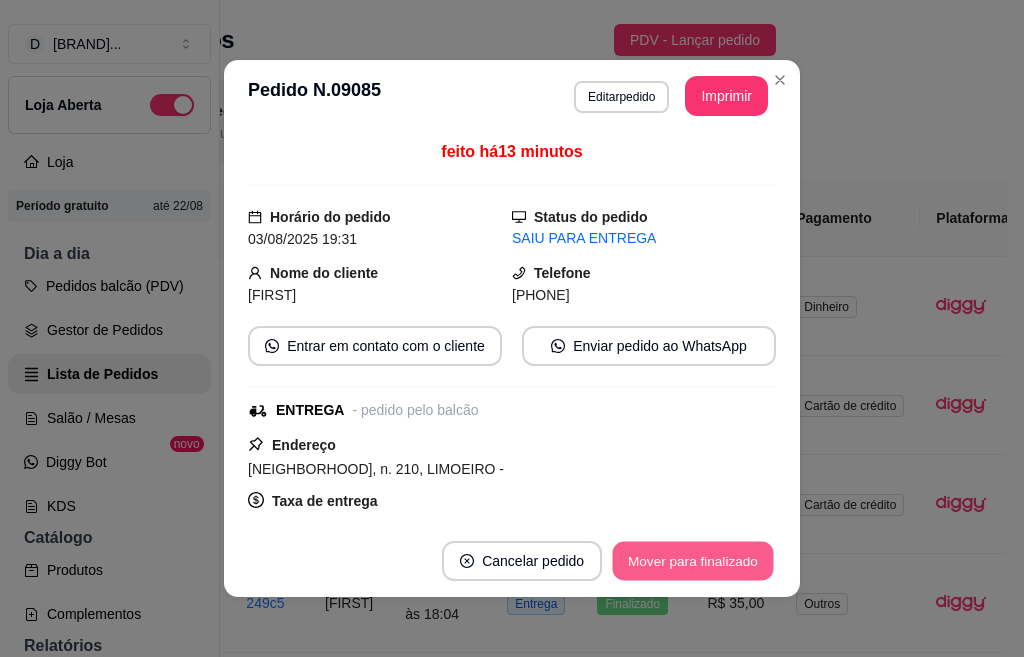 click on "Mover para finalizado" at bounding box center [693, 561] 